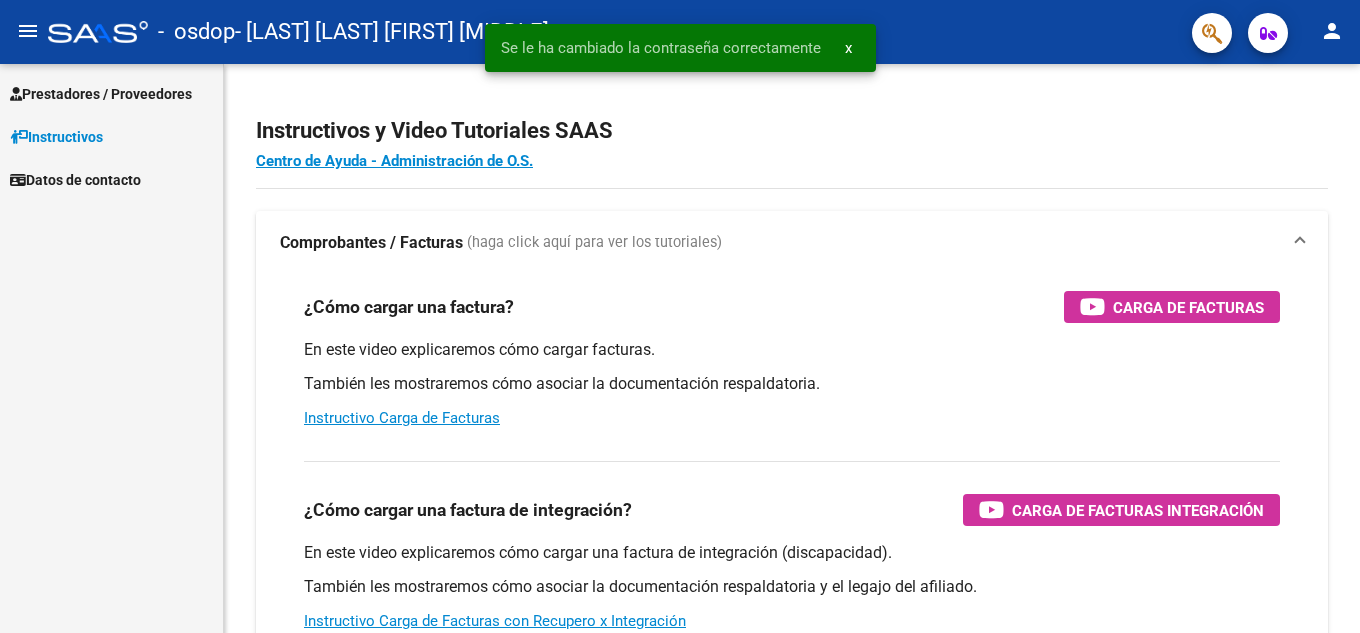 scroll, scrollTop: 0, scrollLeft: 0, axis: both 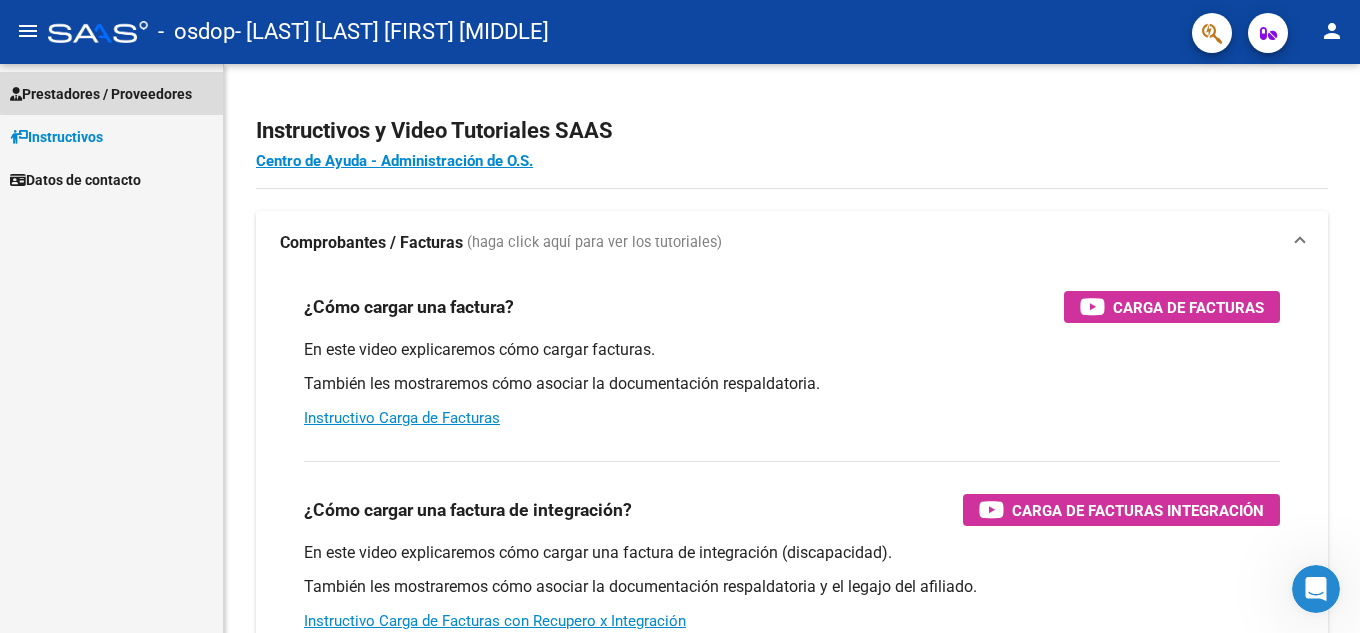 click on "Prestadores / Proveedores" at bounding box center [101, 94] 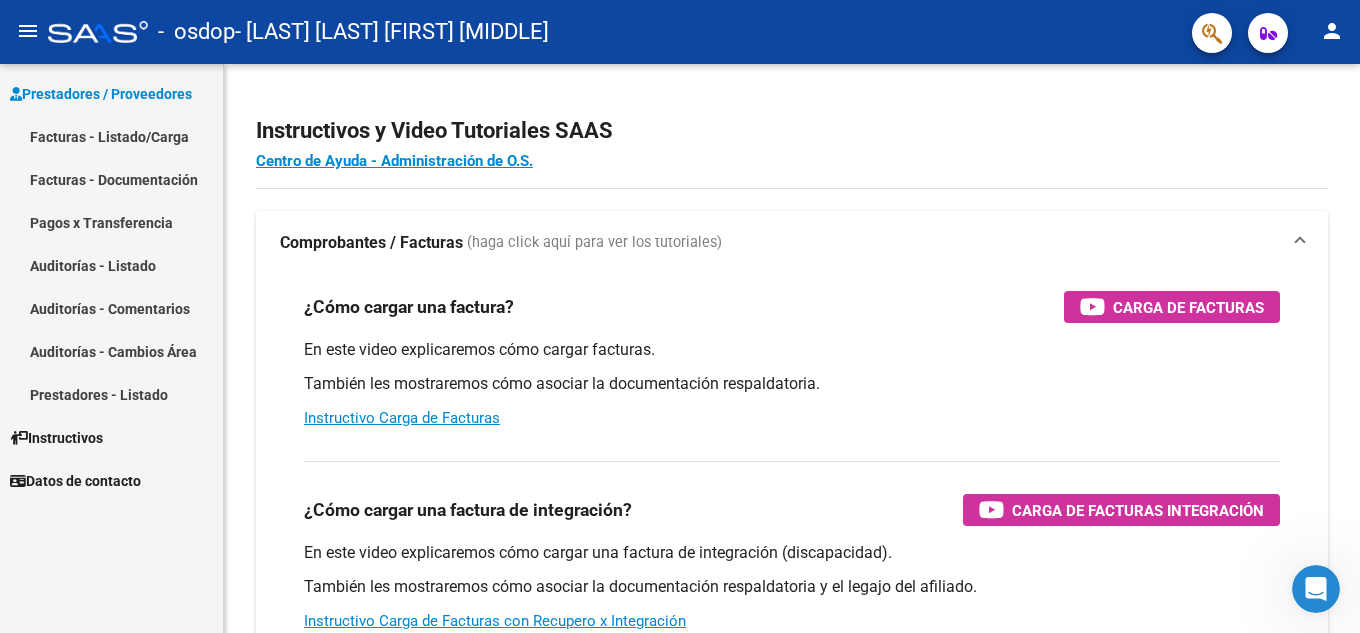 click on "Facturas - Listado/Carga" at bounding box center [111, 136] 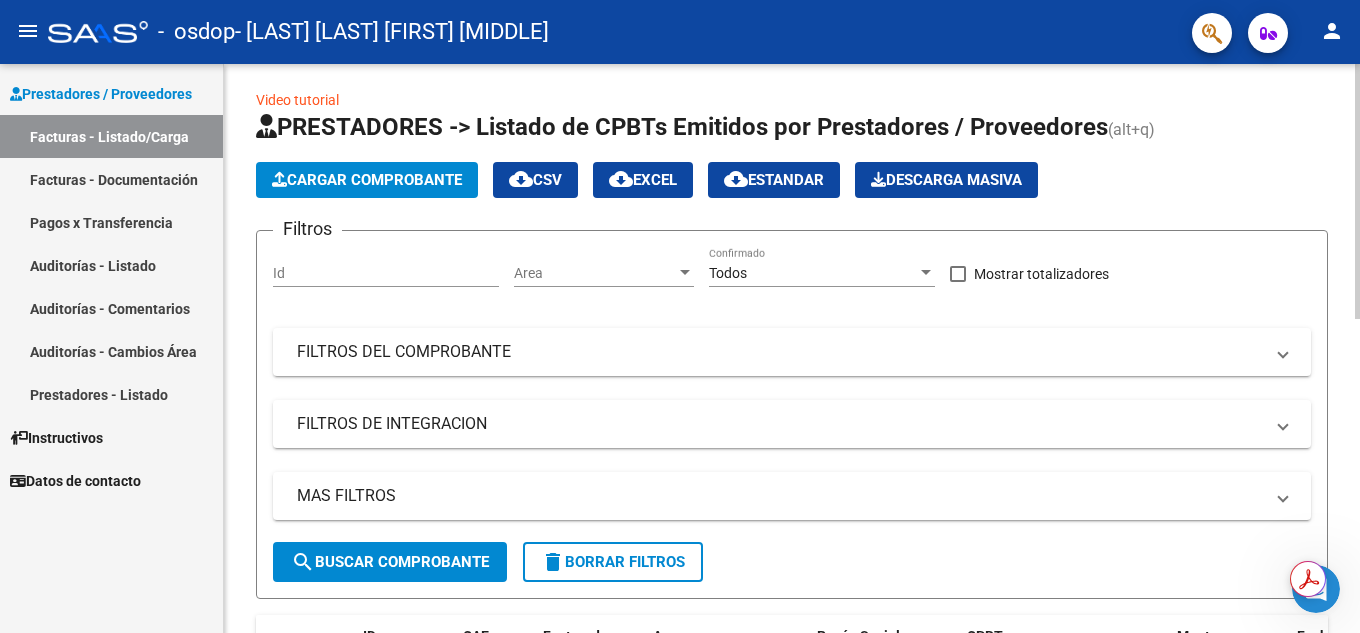 scroll, scrollTop: 0, scrollLeft: 0, axis: both 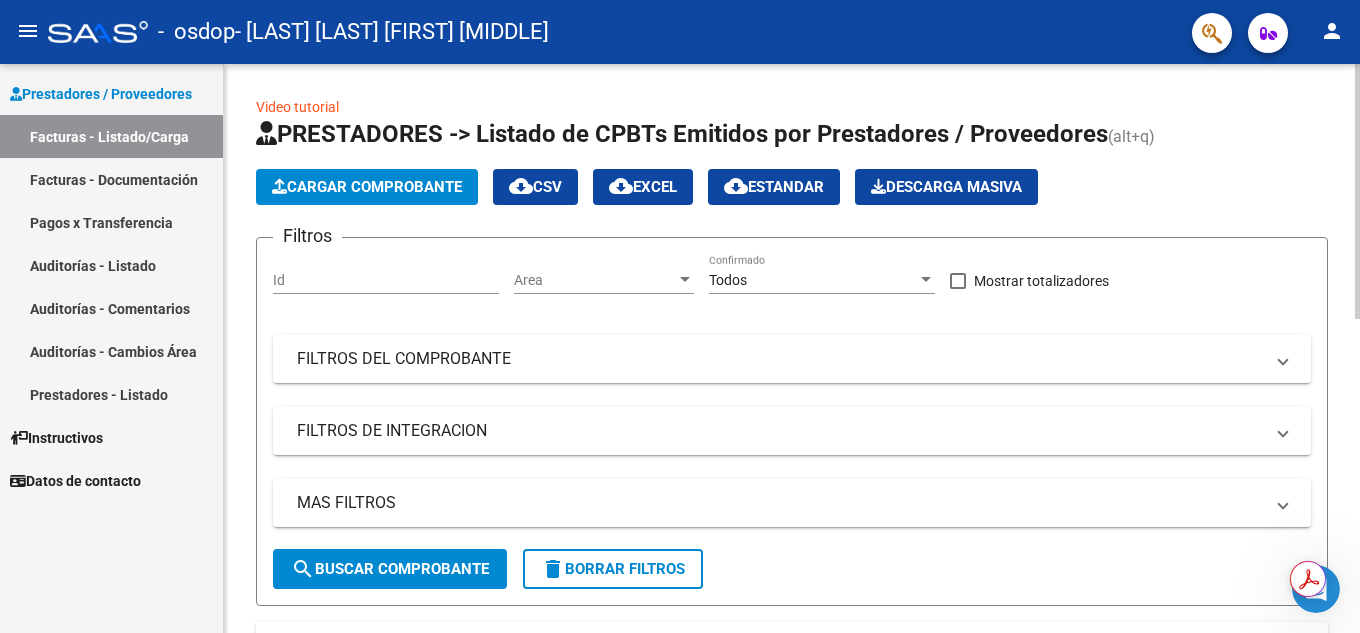 click on "Cargar Comprobante" 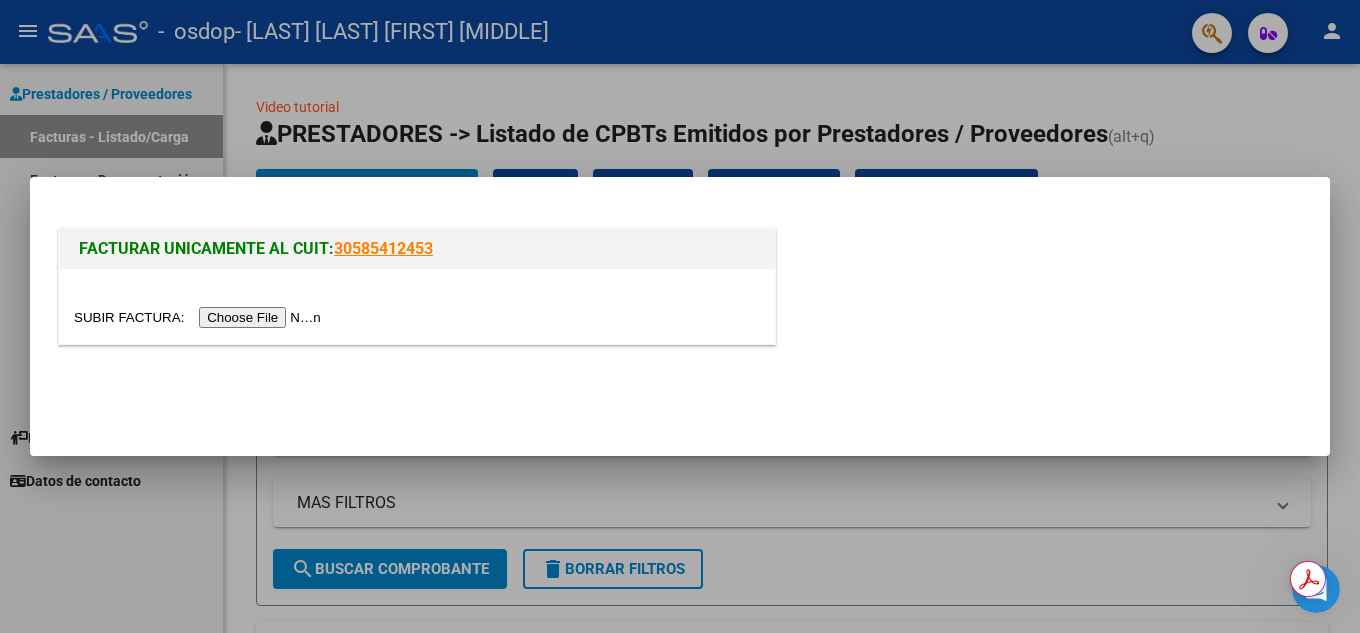 click at bounding box center (200, 317) 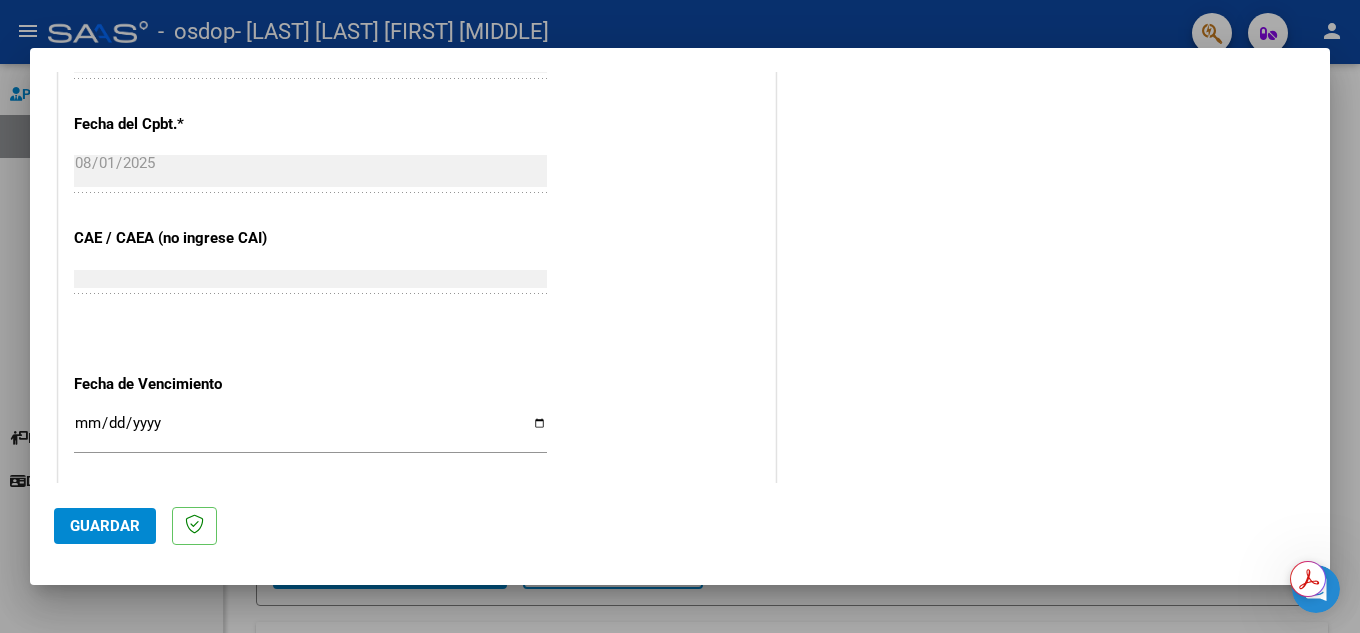 scroll, scrollTop: 1200, scrollLeft: 0, axis: vertical 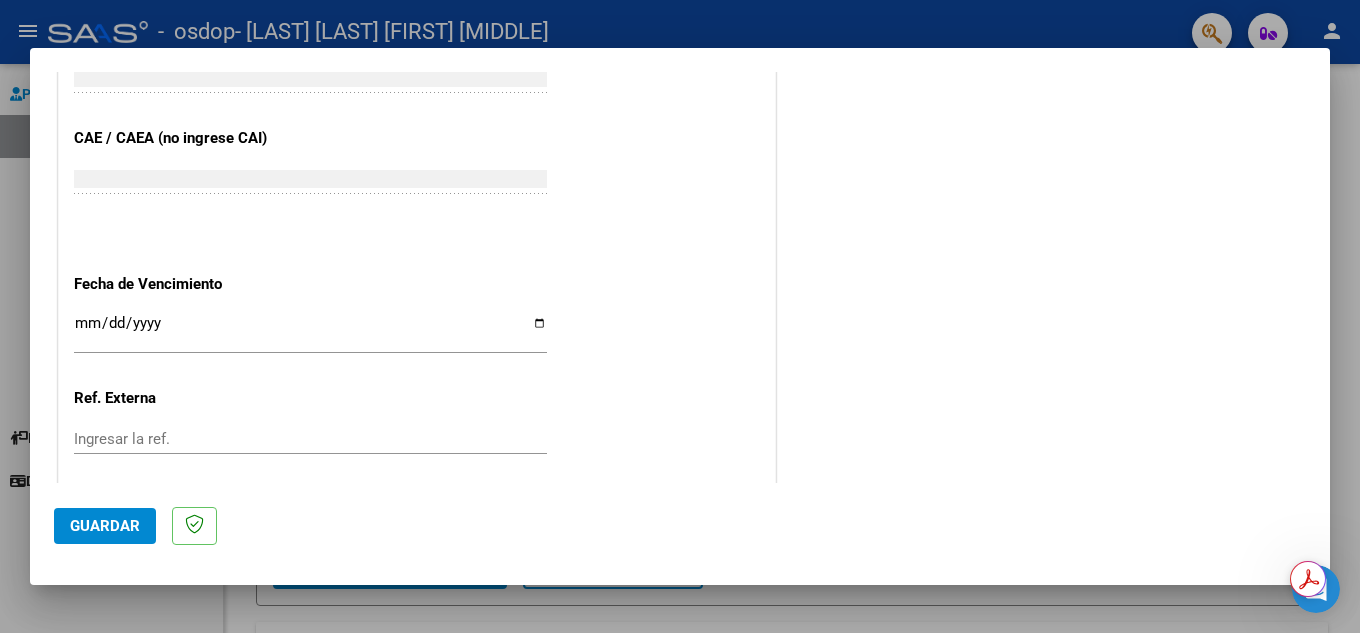 click on "Ingresar la fecha" at bounding box center [310, 331] 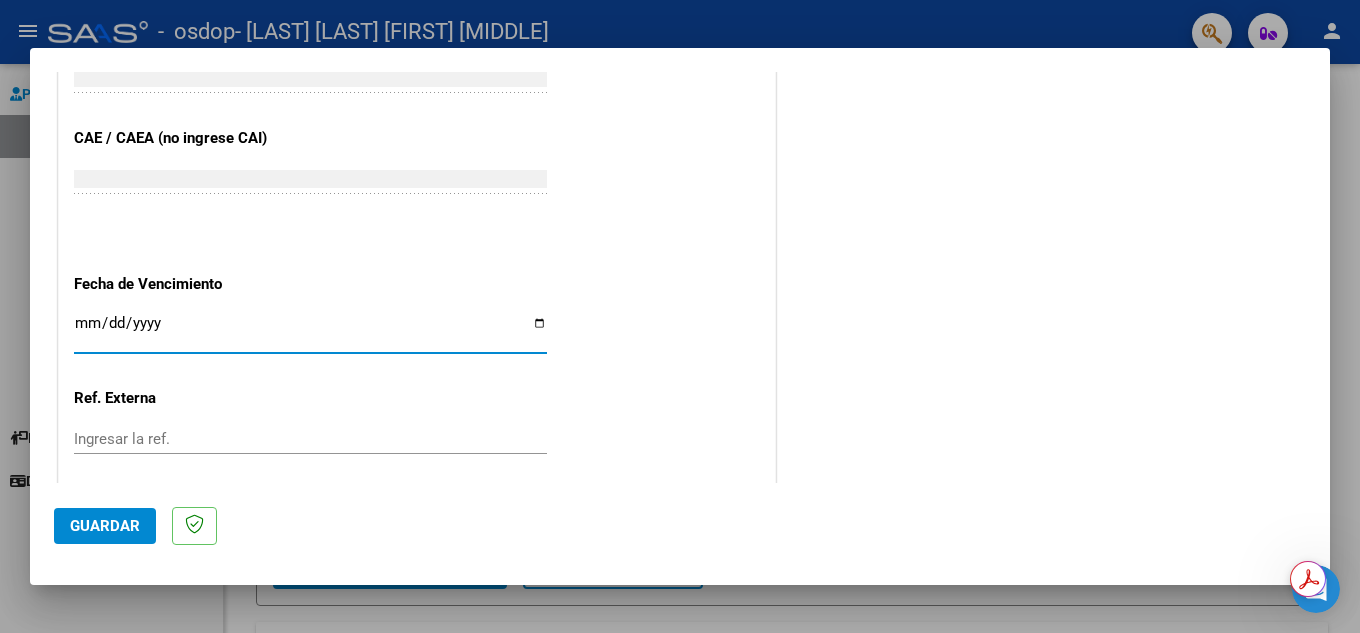 click on "CUIT  *   [CUIT] Ingresar CUIT  ANALISIS PRESTADOR  Area destinado * Integración Seleccionar Area Luego de guardar debe preaprobar la factura asociandola a un legajo de integración y subir la documentación respaldatoria (planilla de asistencia o ddjj para período de aislamiento)  Período de Prestación (Ej: 202305 para Mayo 2023    Ingrese el Período de Prestación como indica el ejemplo   Comprobante Tipo * Factura B Seleccionar Tipo Punto de Venta  *   3 Ingresar el Nro.  Número  *   1505 Ingresar el Nro.  Monto  *   $ 187.232,26 Ingresar el monto  Fecha del Cpbt.  *   2025-08-01 Ingresar la fecha  CAE / CAEA (no ingrese CAI)    75324328339171 Ingresar el CAE o CAEA (no ingrese CAI)  Fecha de Vencimiento    Ingresar la fecha  Ref. Externa    Ingresar la ref.  N° Liquidación    Ingresar el N° Liquidación" at bounding box center [417, -145] 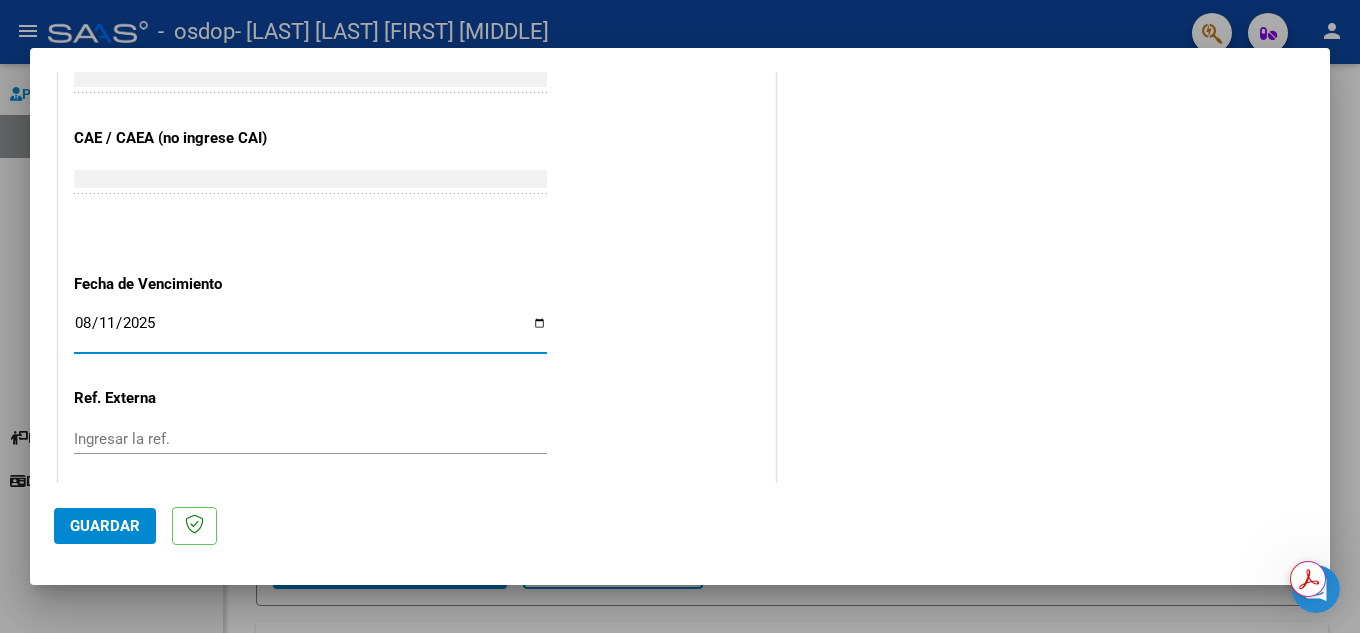 type on "2025-08-11" 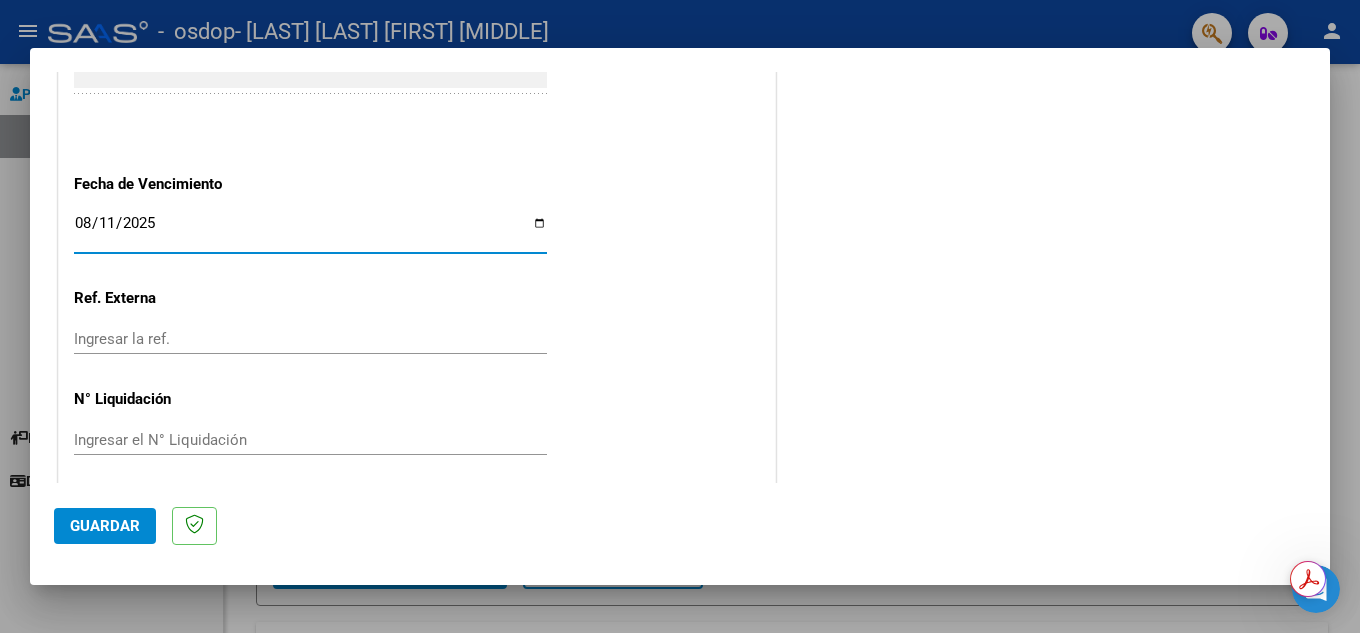 scroll, scrollTop: 1311, scrollLeft: 0, axis: vertical 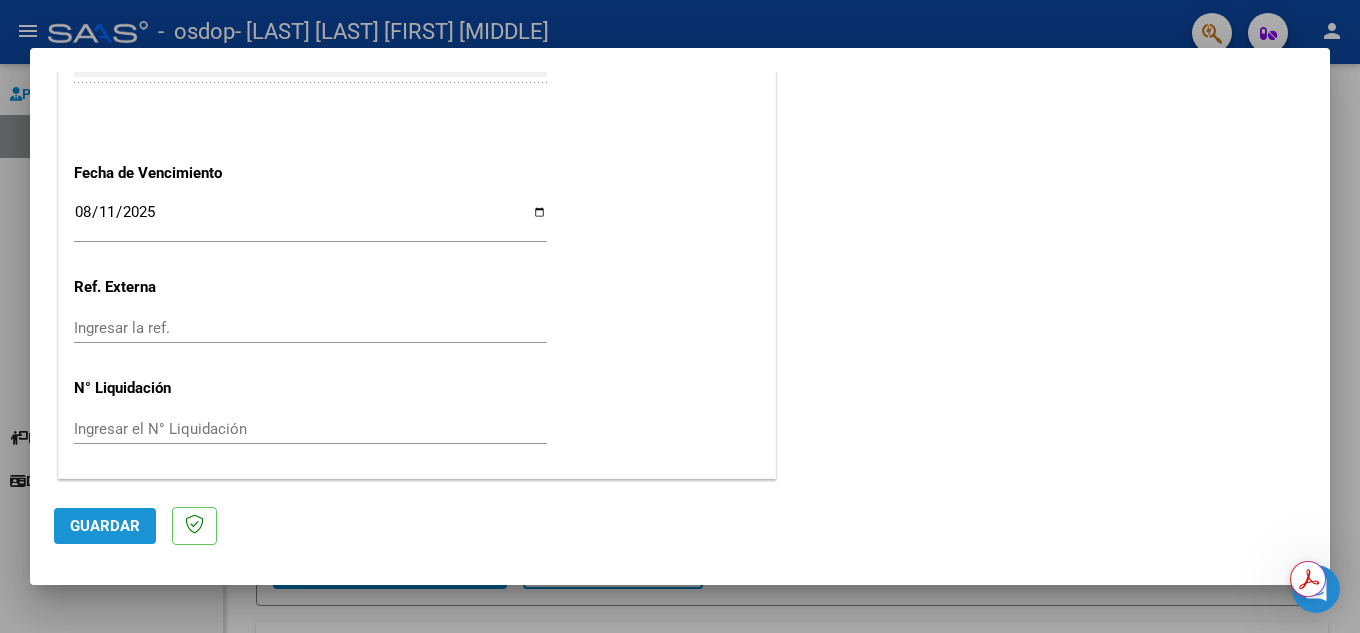 click on "Guardar" 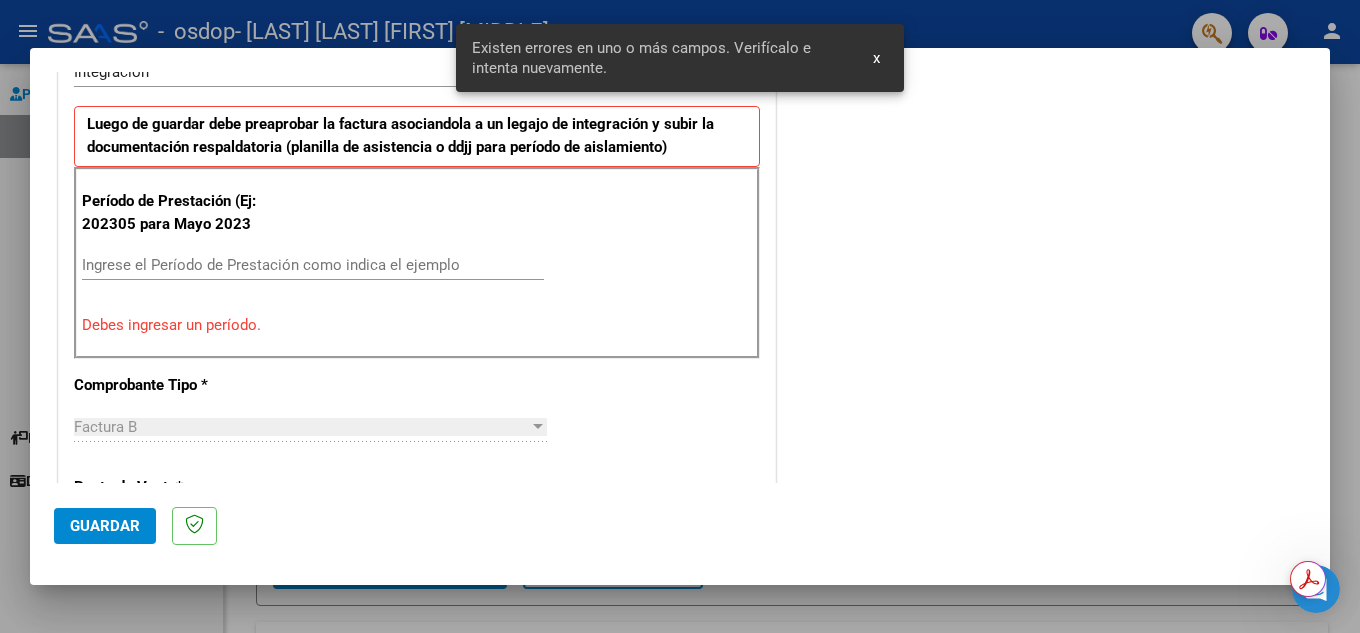 scroll, scrollTop: 453, scrollLeft: 0, axis: vertical 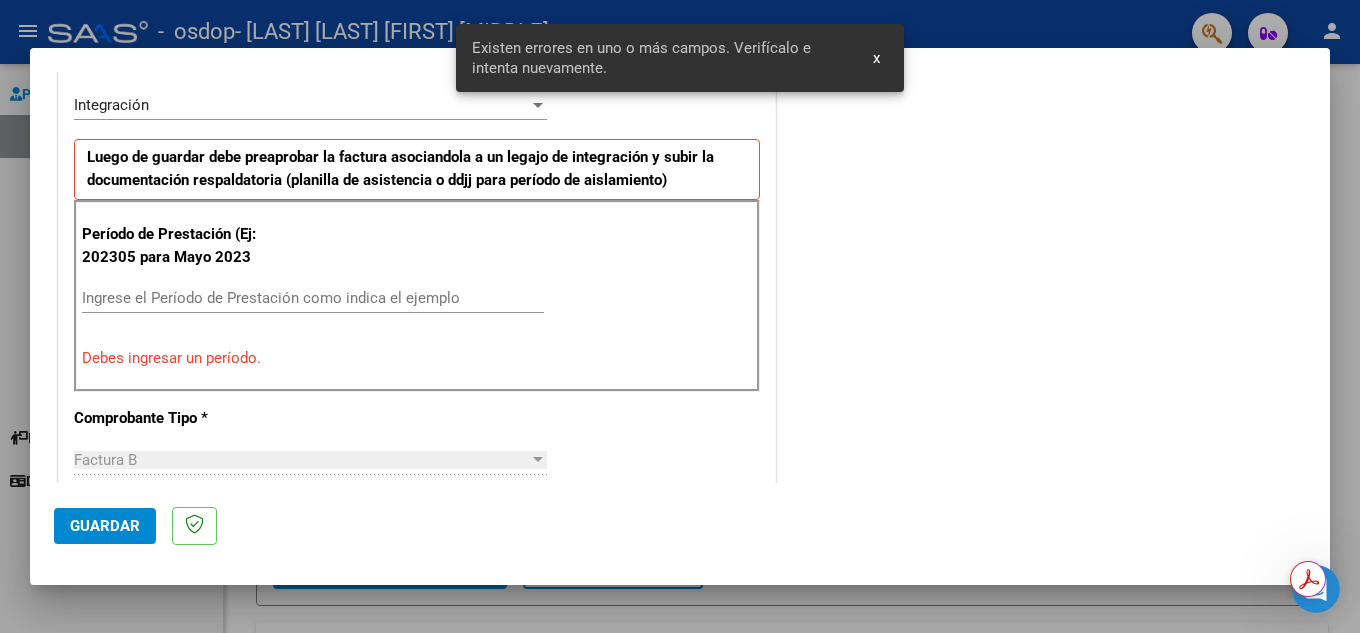click on "Ingrese el Período de Prestación como indica el ejemplo" at bounding box center (313, 298) 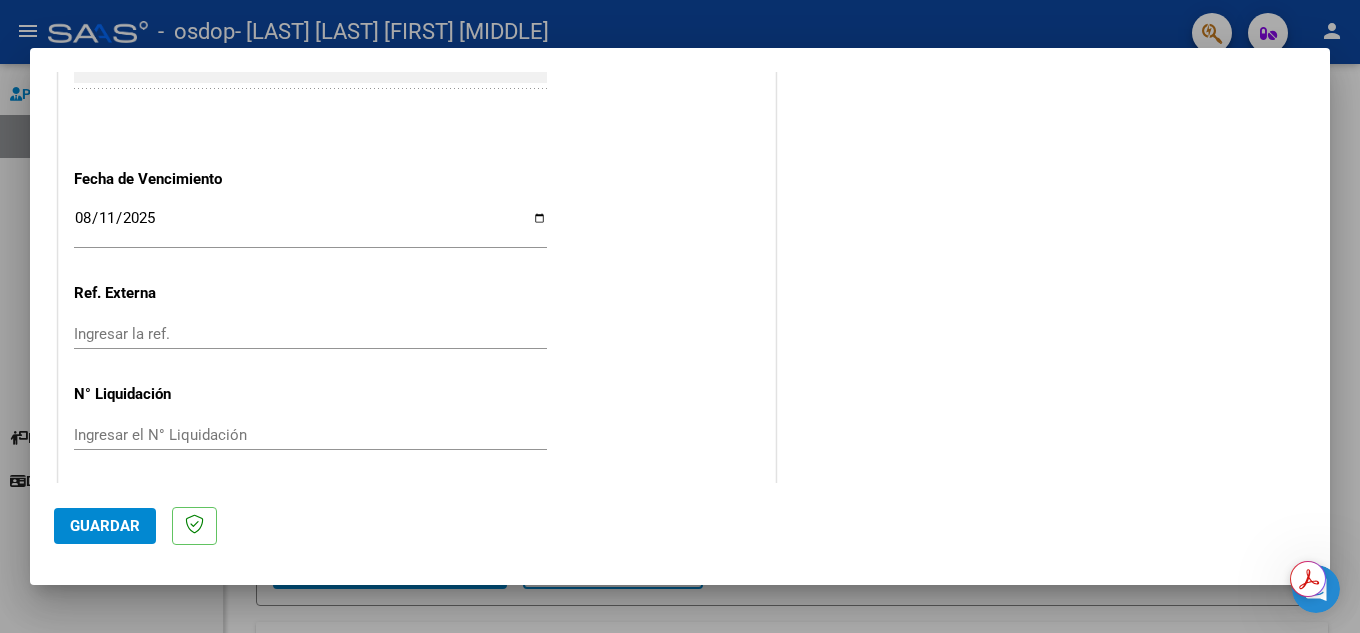 scroll, scrollTop: 1311, scrollLeft: 0, axis: vertical 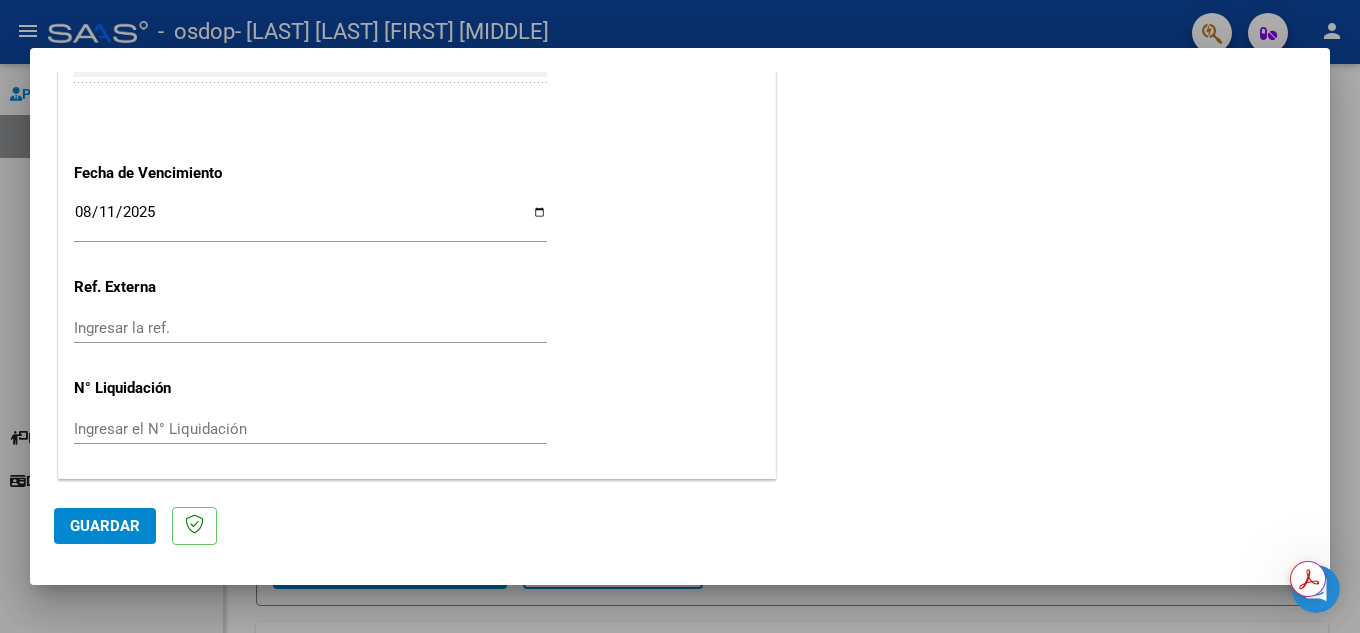 type on "202507" 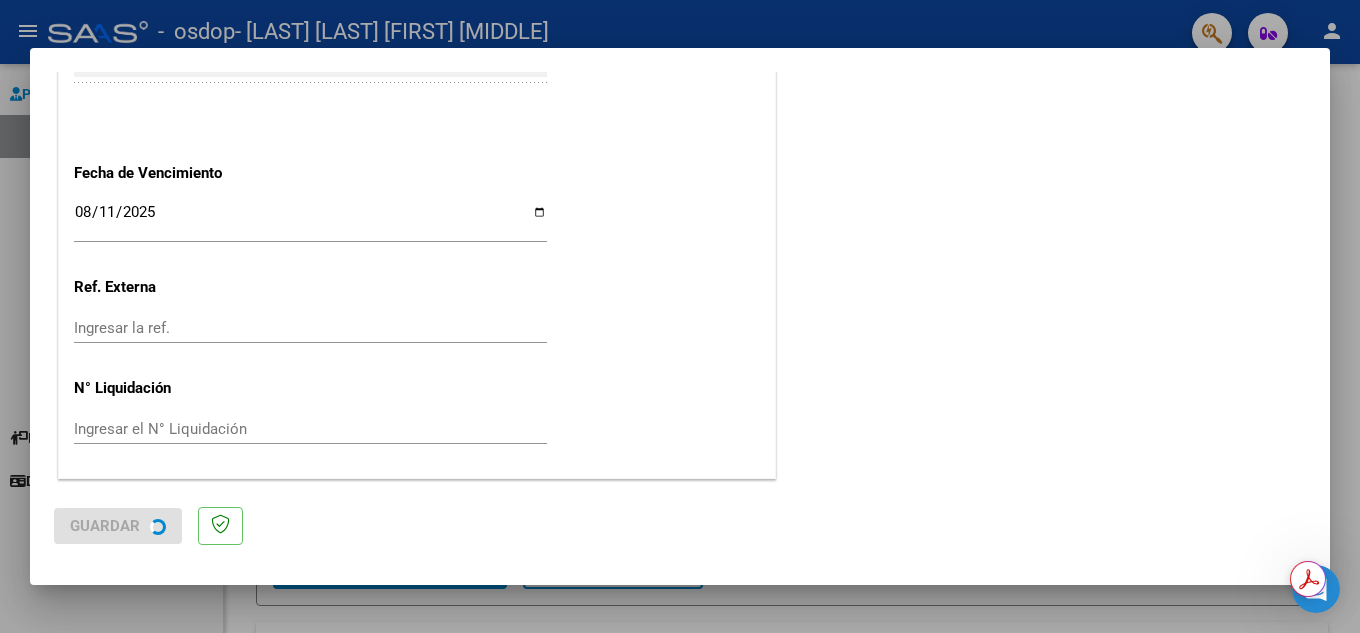 scroll, scrollTop: 0, scrollLeft: 0, axis: both 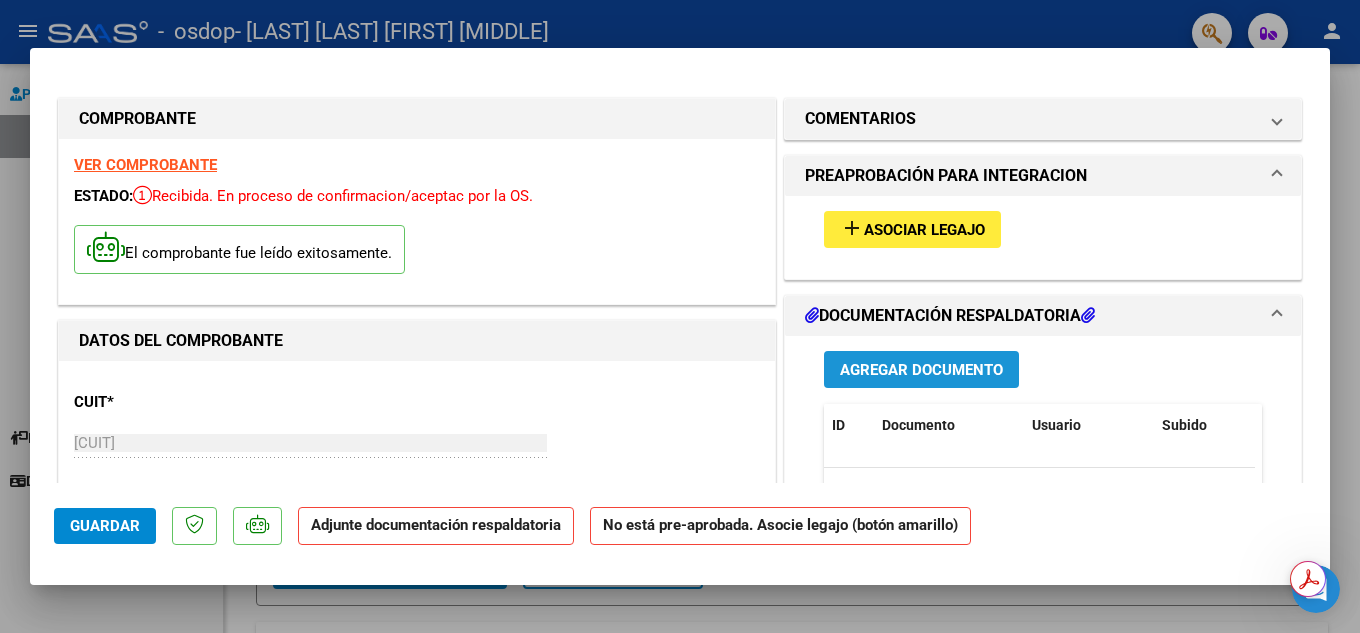 click on "Agregar Documento" at bounding box center [921, 370] 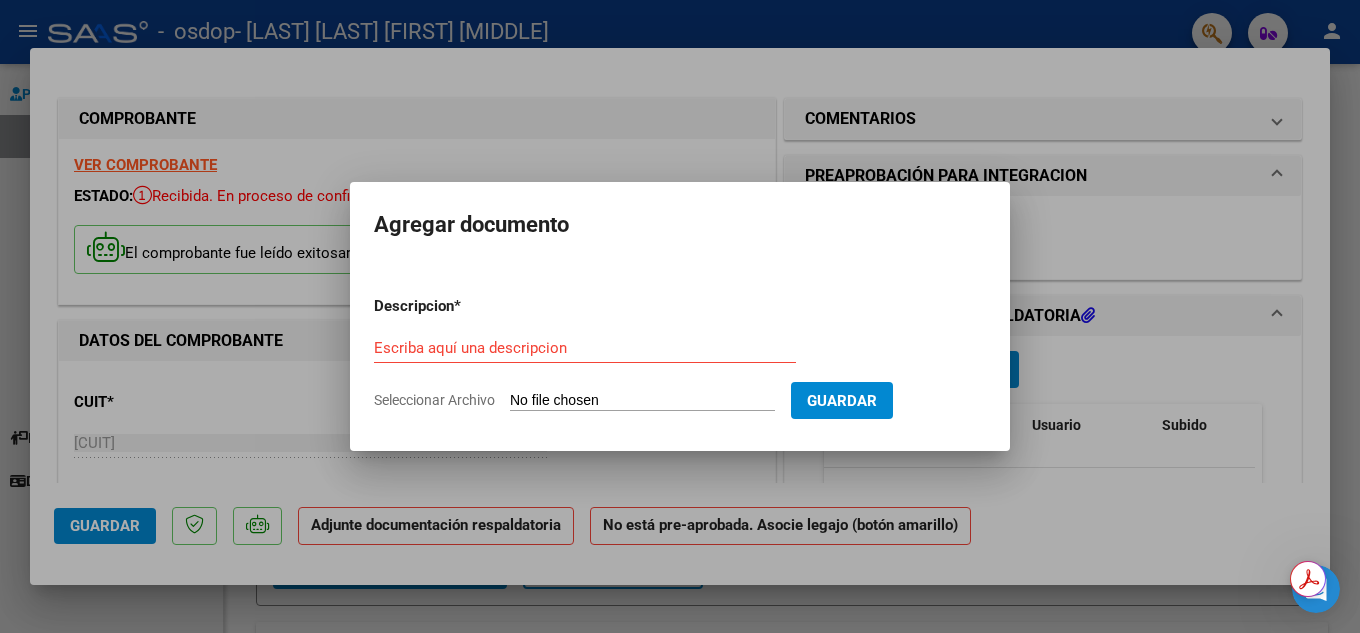 click on "Seleccionar Archivo" at bounding box center (642, 401) 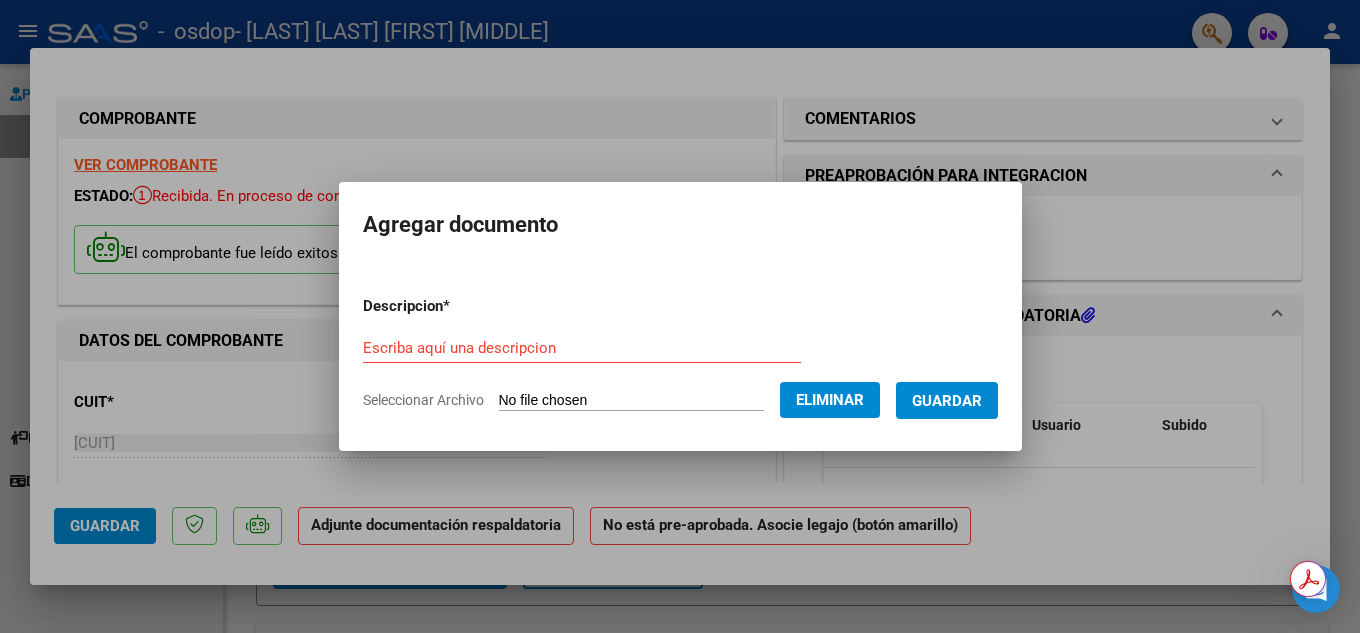 click on "Seleccionar Archivo" 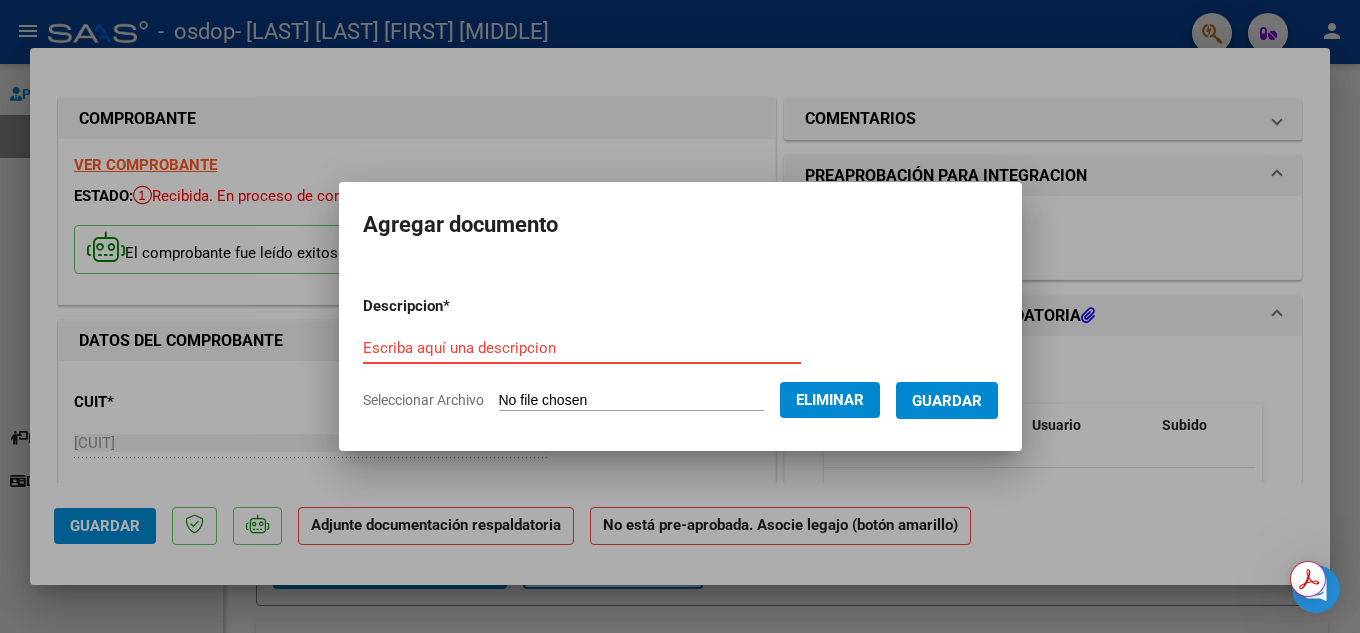 click on "Guardar" at bounding box center (947, 401) 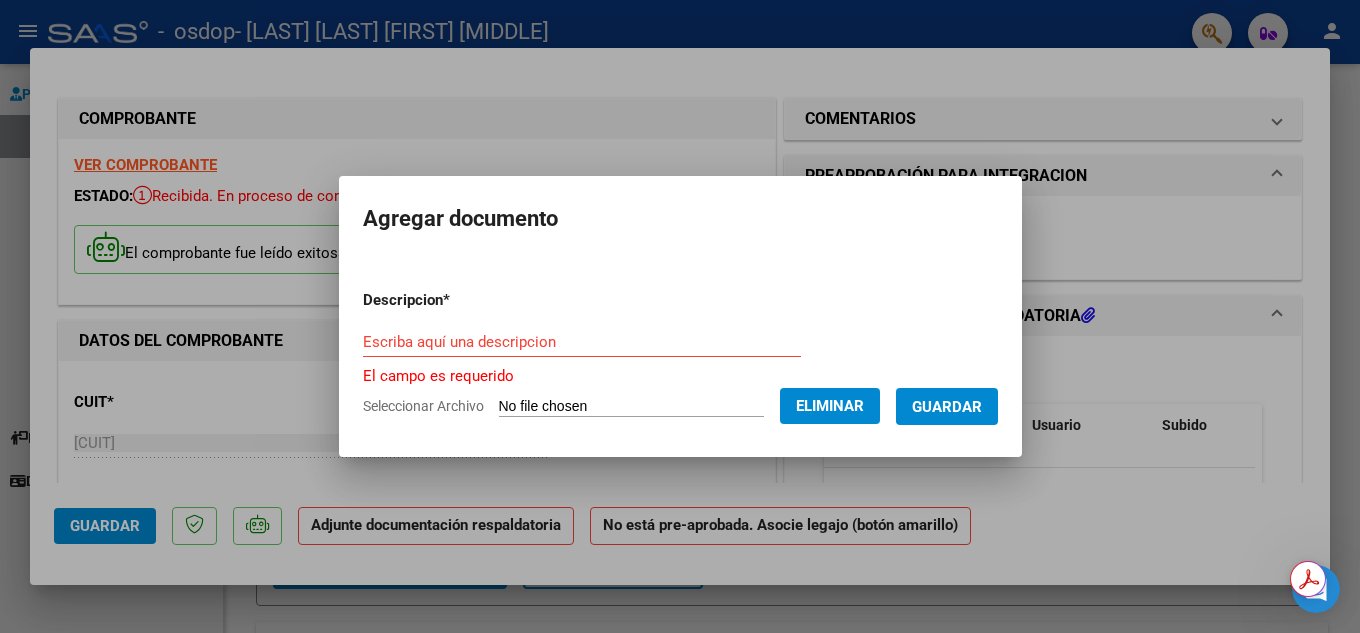 click on "Guardar" at bounding box center (947, 407) 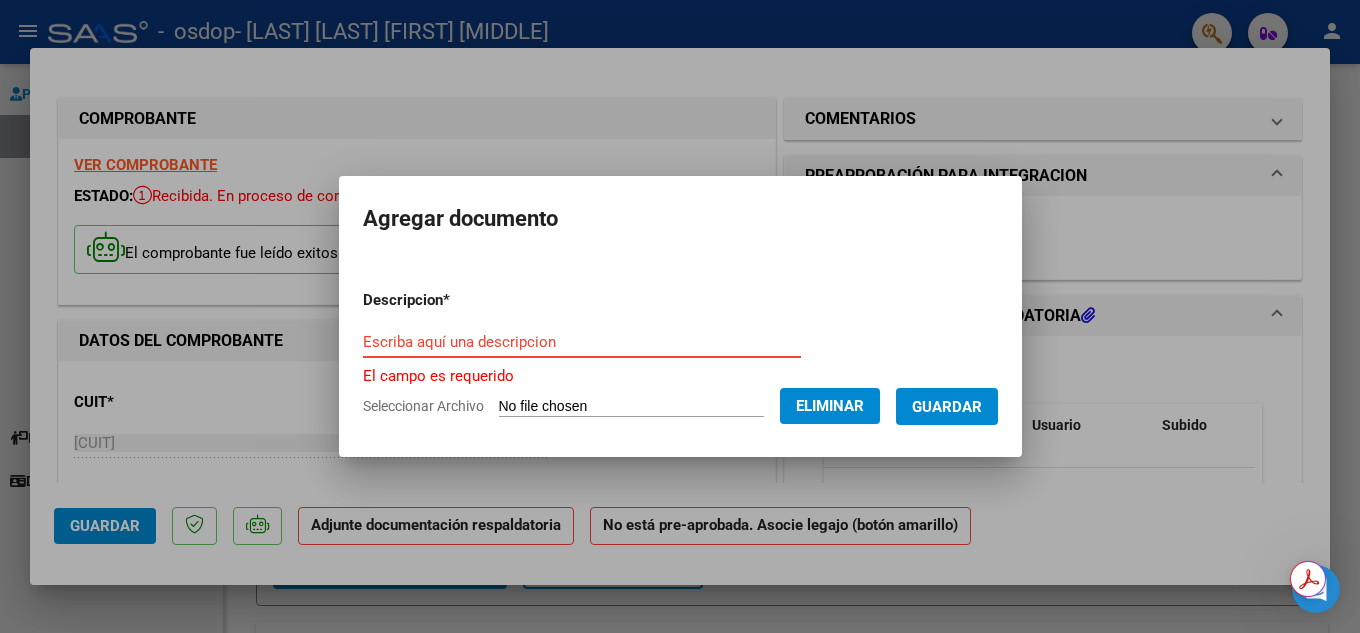click on "Escriba aquí una descripcion" at bounding box center [582, 342] 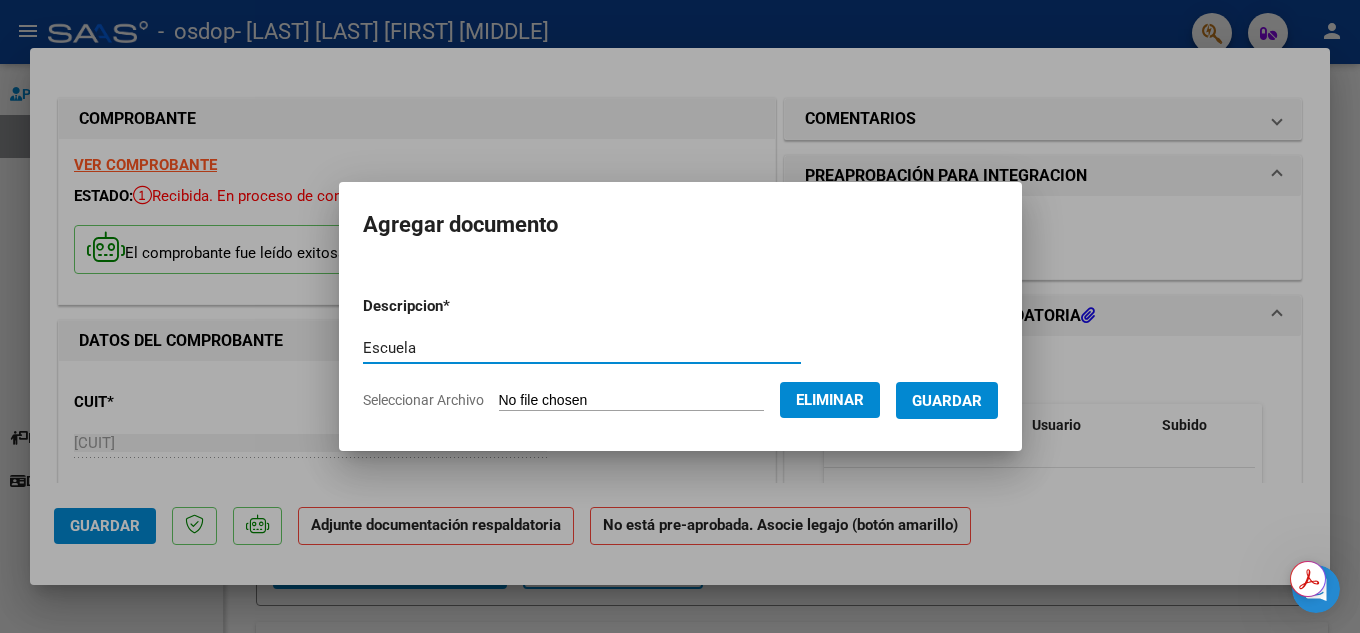 type on "Escuela" 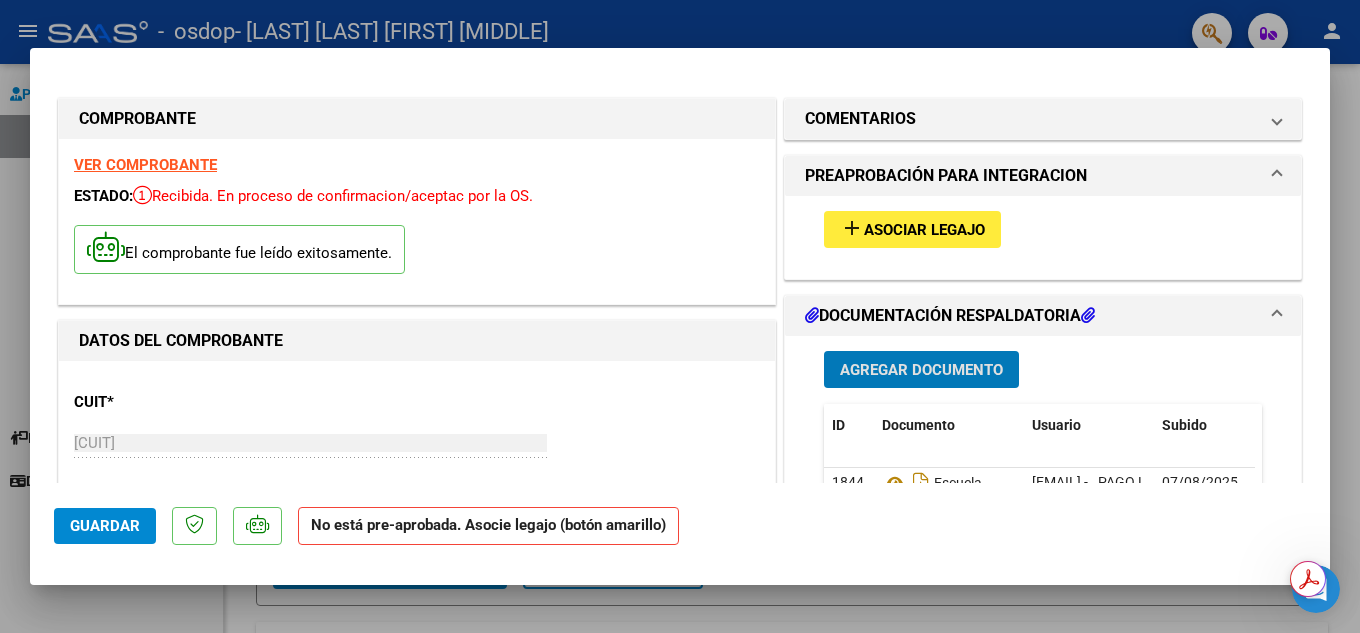 click on "Agregar Documento" at bounding box center (921, 370) 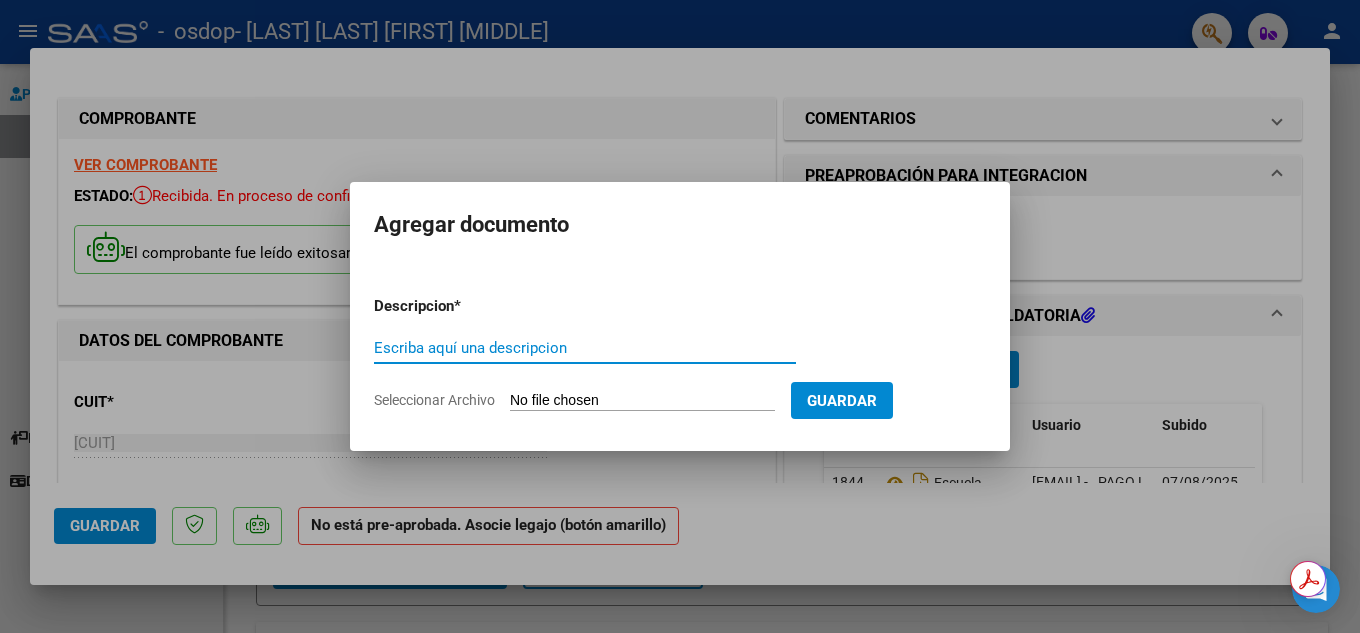 click on "Seleccionar Archivo" 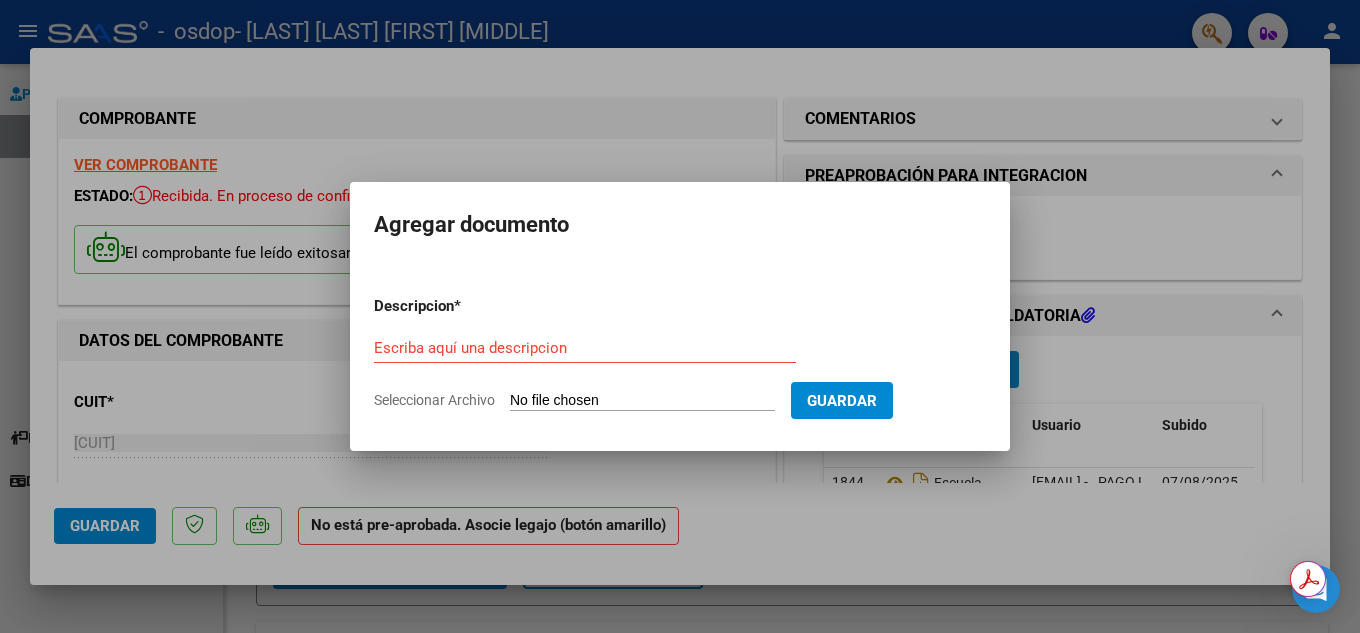type on "C:\fakepath\[FILENAME].pdf" 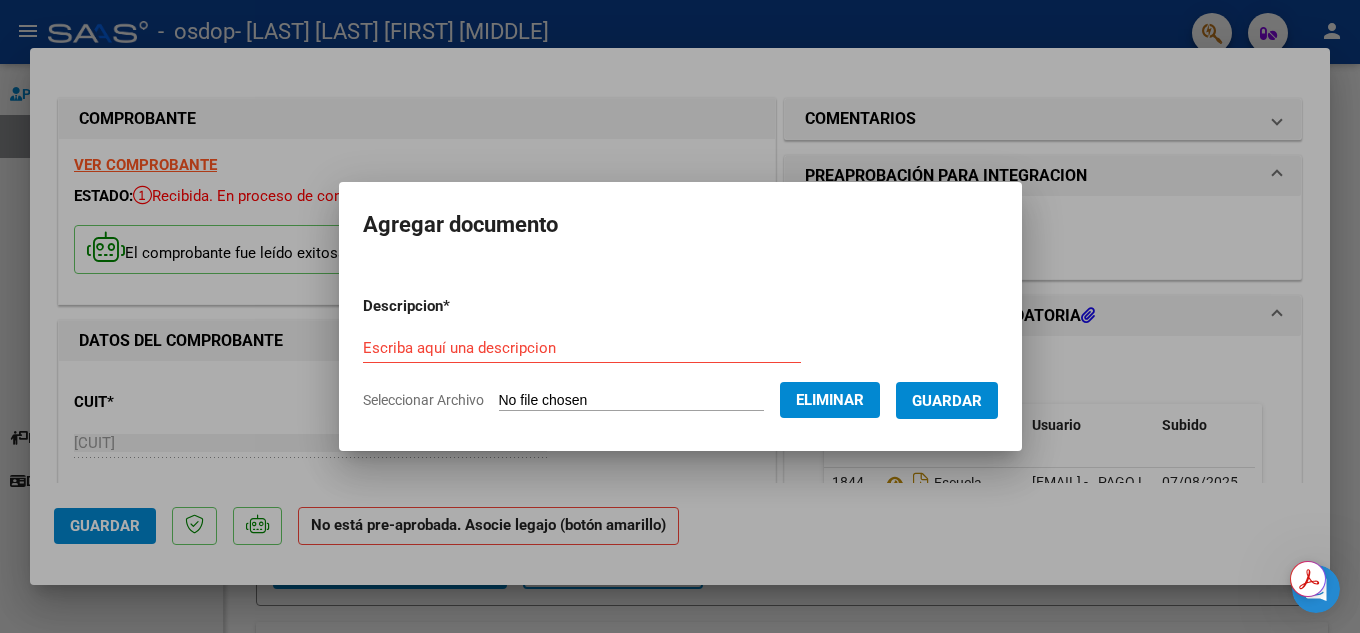 click on "Escriba aquí una descripcion" at bounding box center [582, 348] 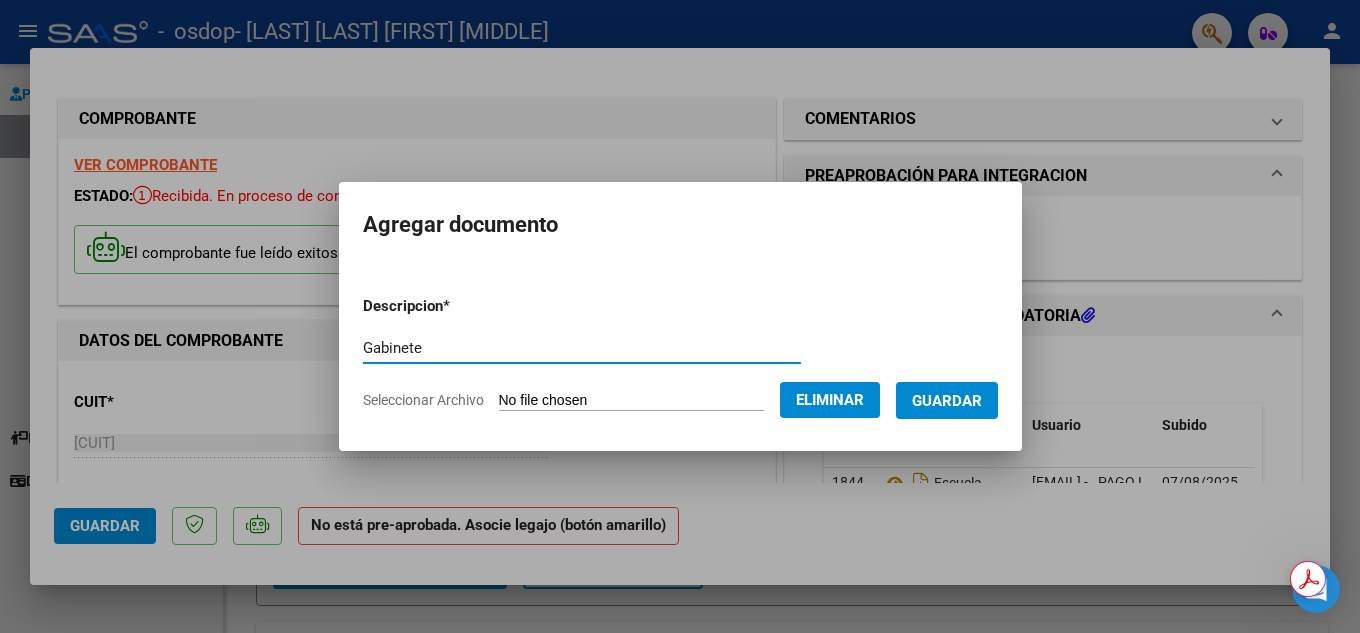 type on "Gabinete" 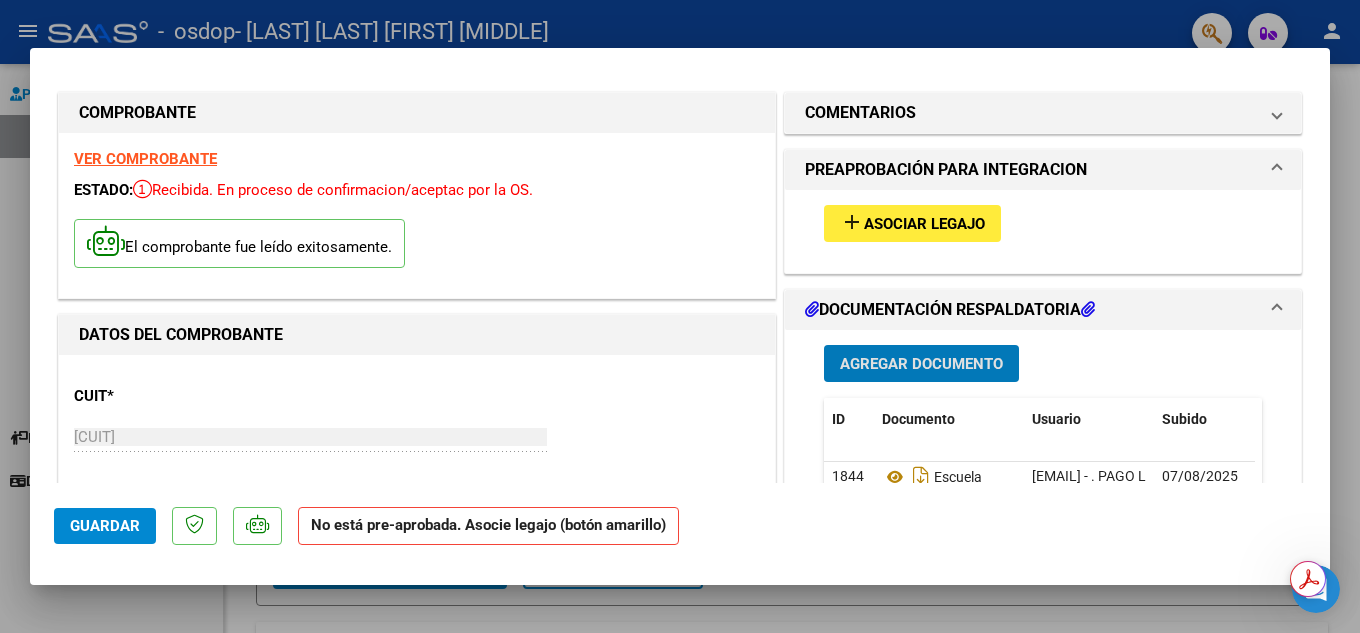 scroll, scrollTop: 0, scrollLeft: 0, axis: both 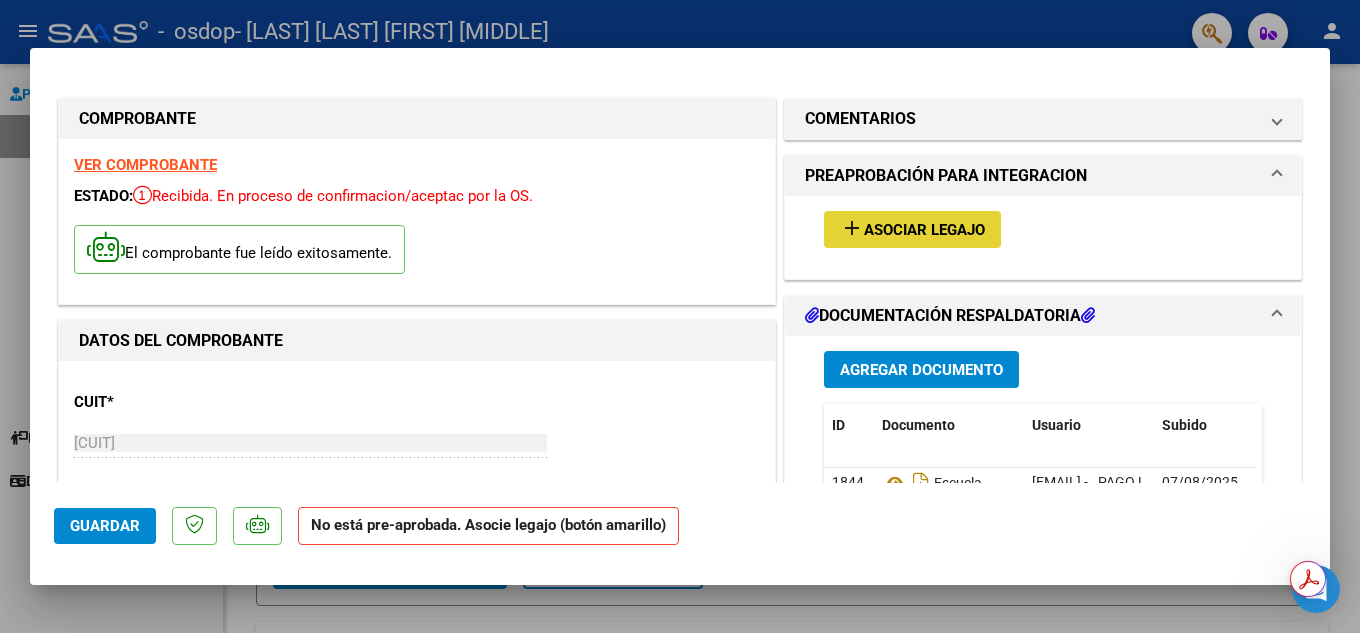 click on "Asociar Legajo" at bounding box center (924, 230) 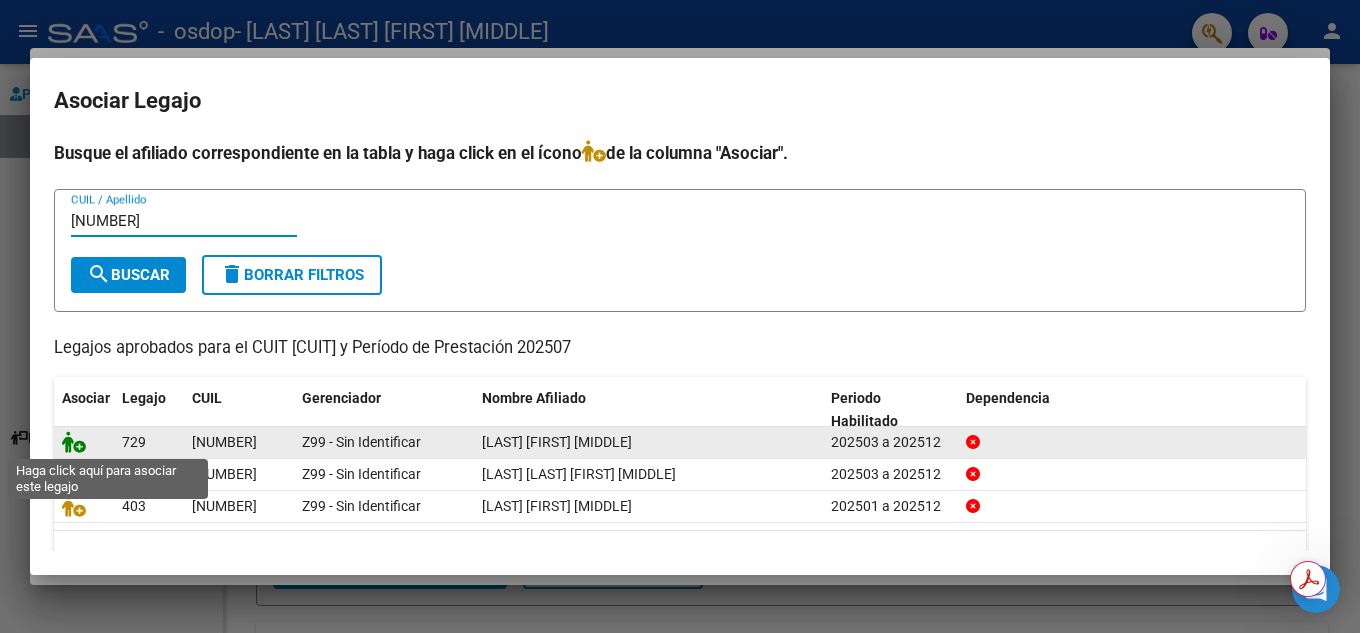 type on "[NUMBER]" 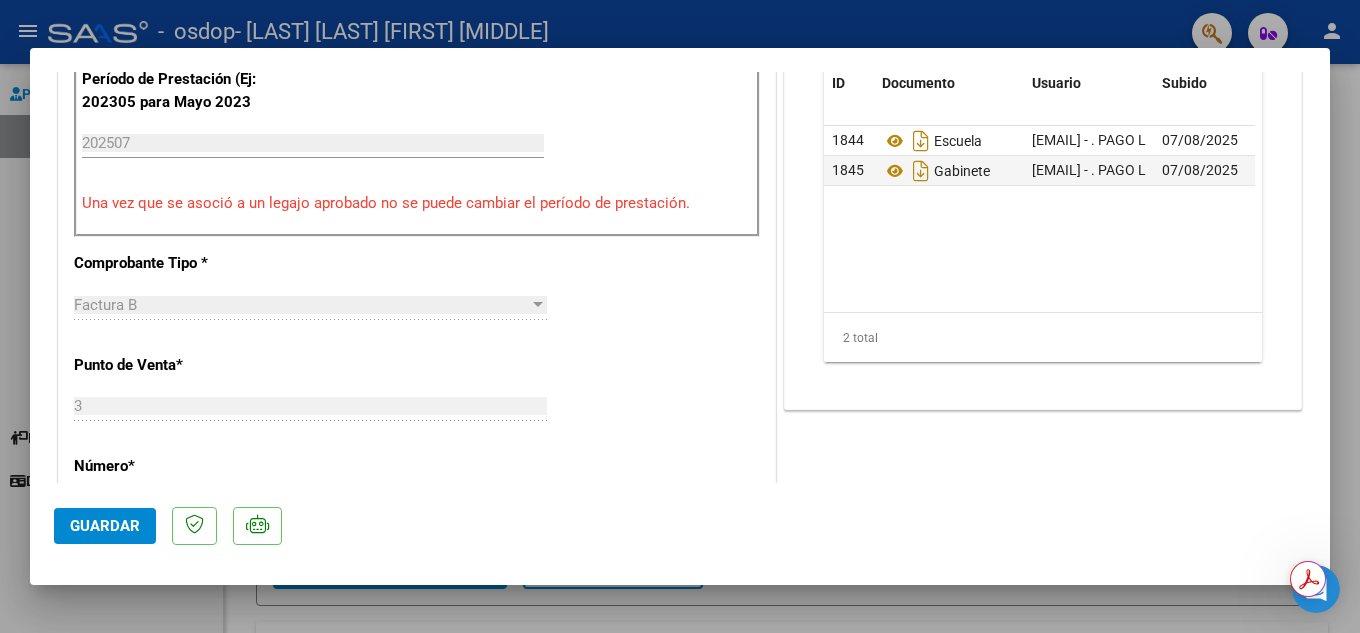 scroll, scrollTop: 800, scrollLeft: 0, axis: vertical 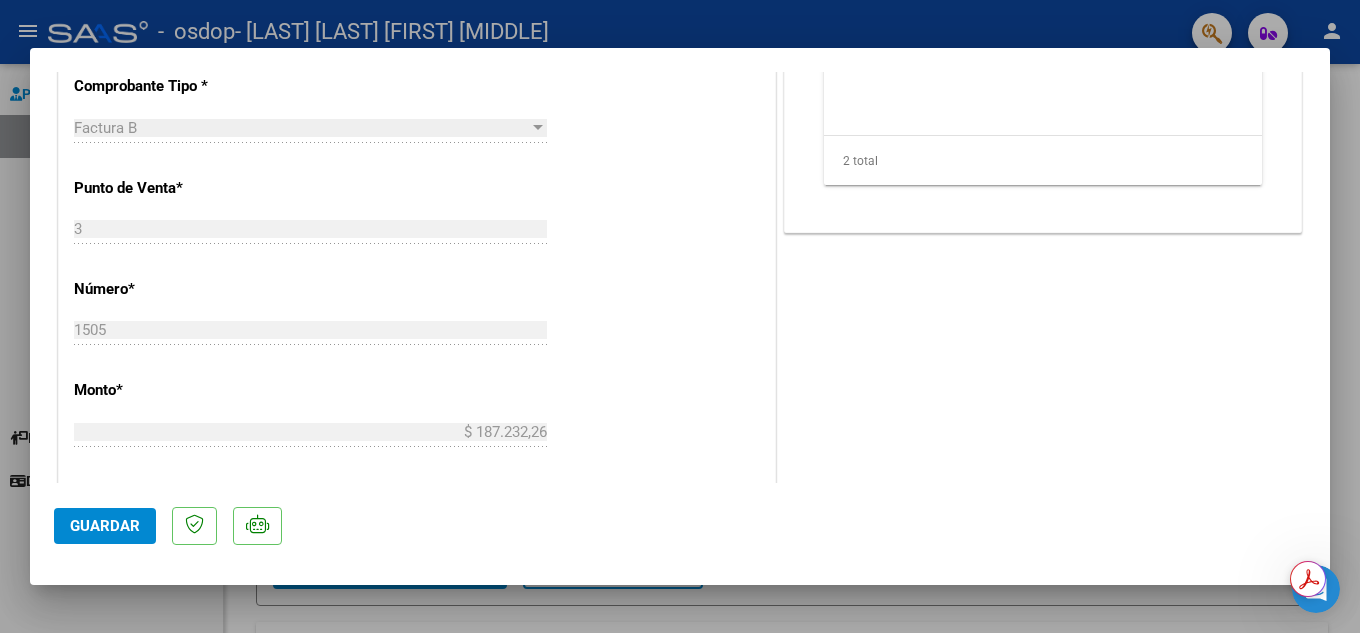 click on "Guardar" 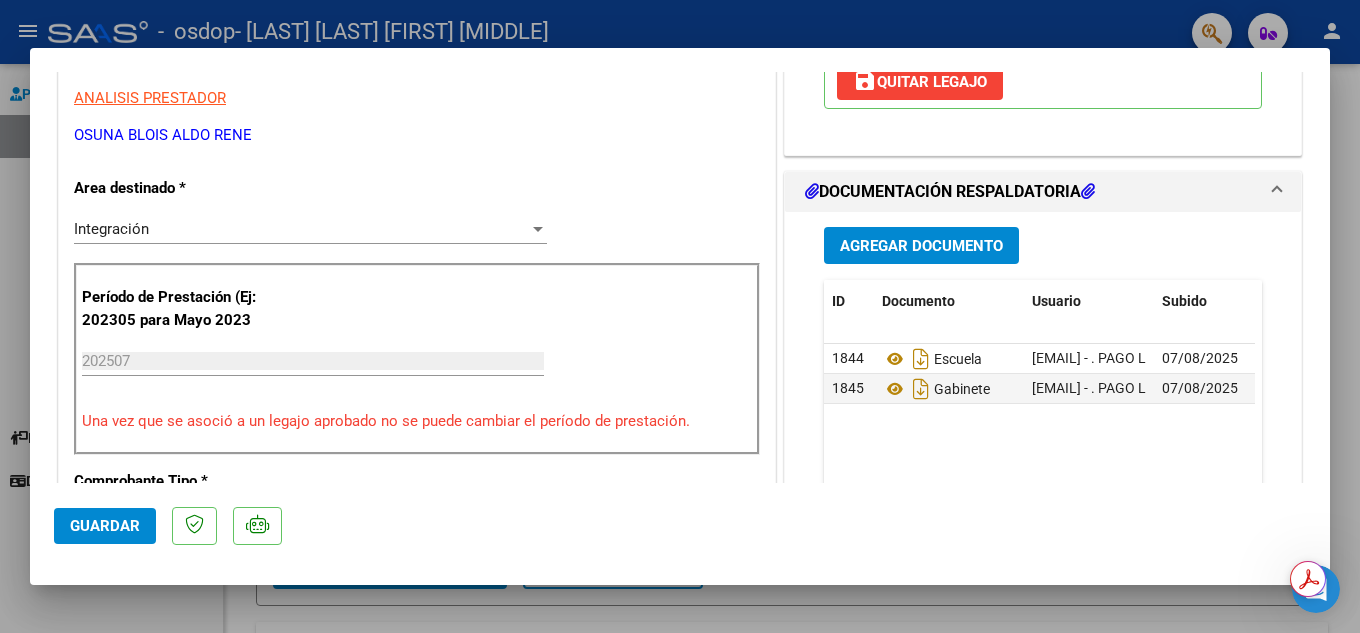 scroll, scrollTop: 0, scrollLeft: 0, axis: both 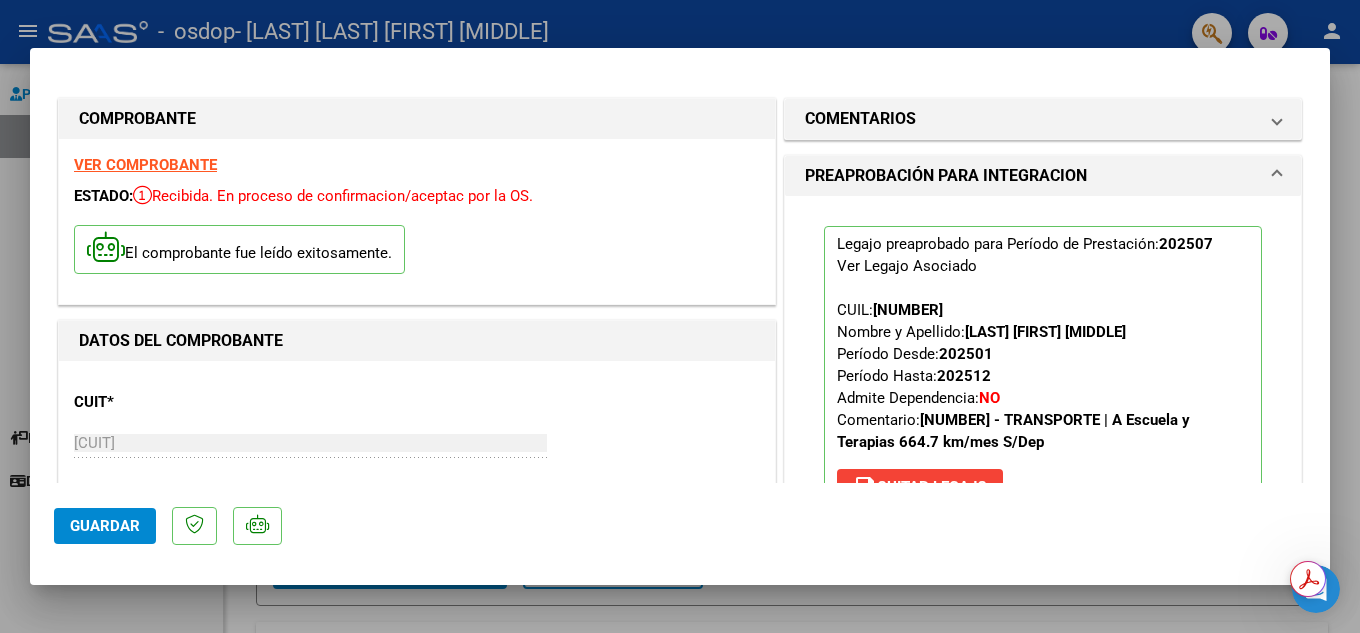 click at bounding box center (680, 316) 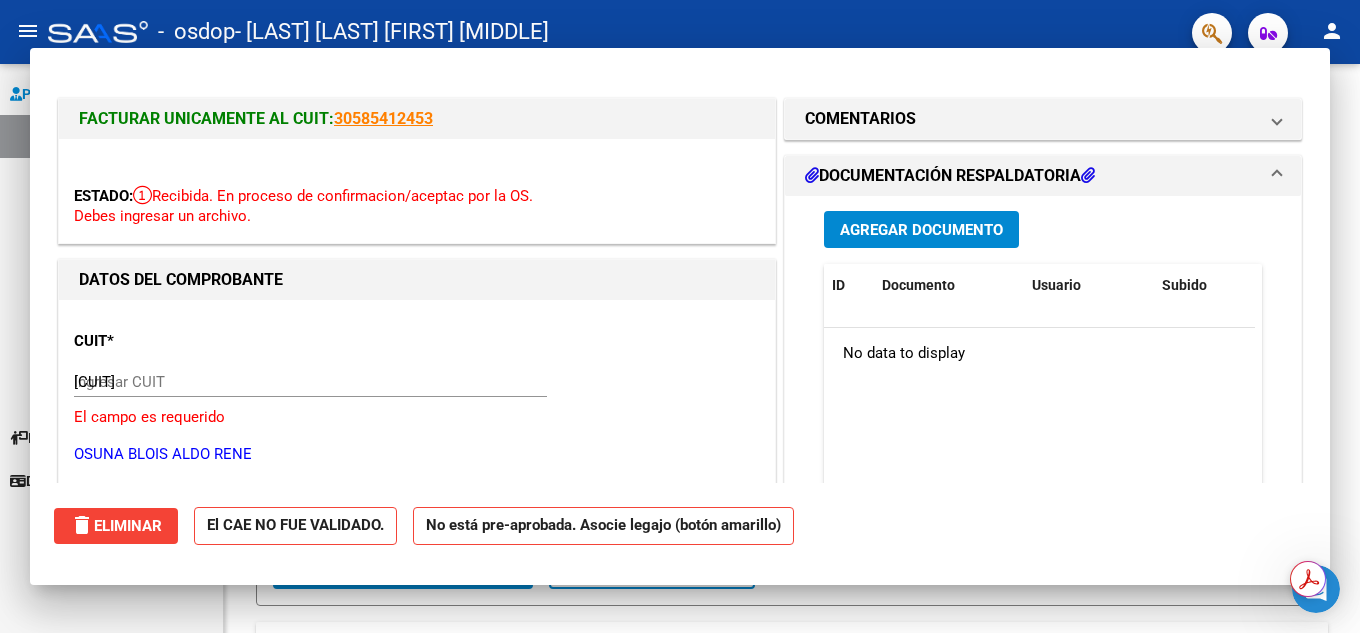 type 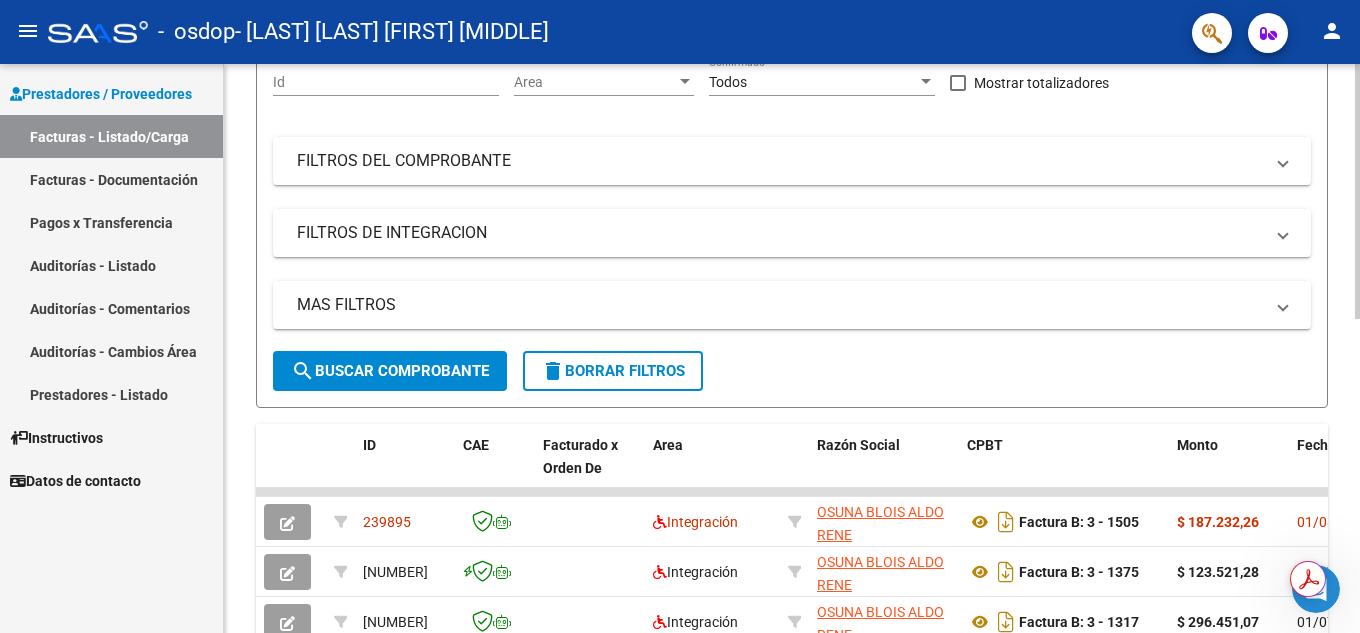 scroll, scrollTop: 200, scrollLeft: 0, axis: vertical 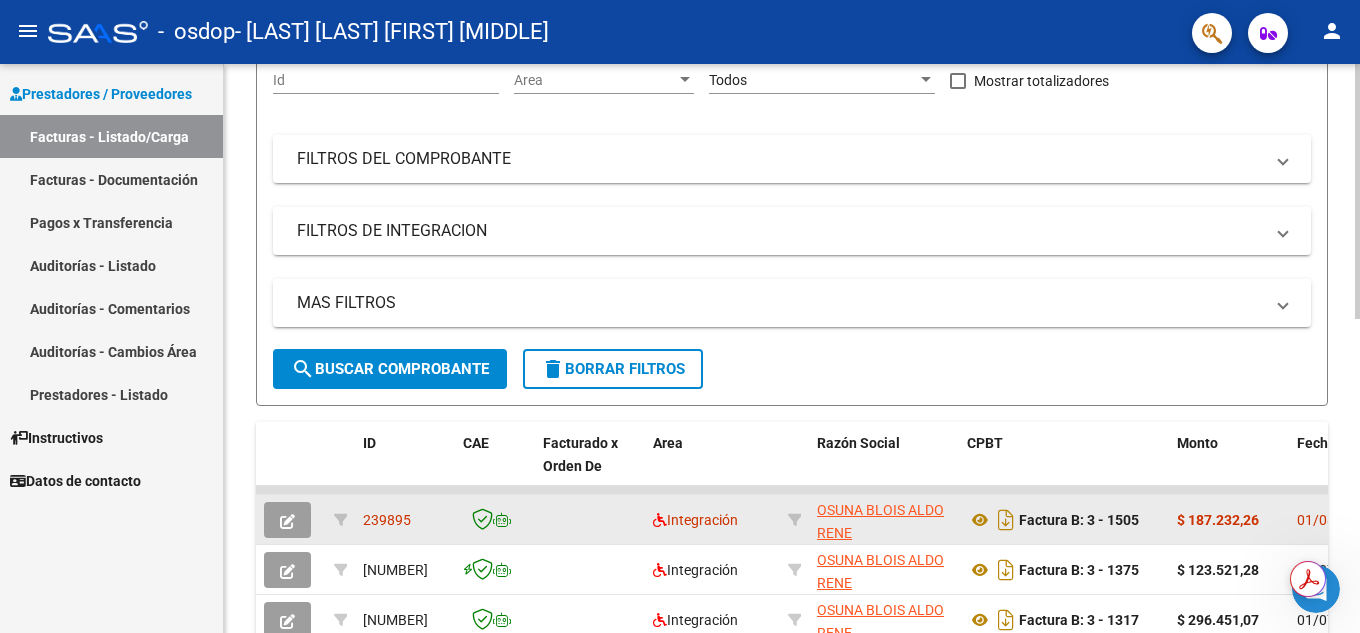 click 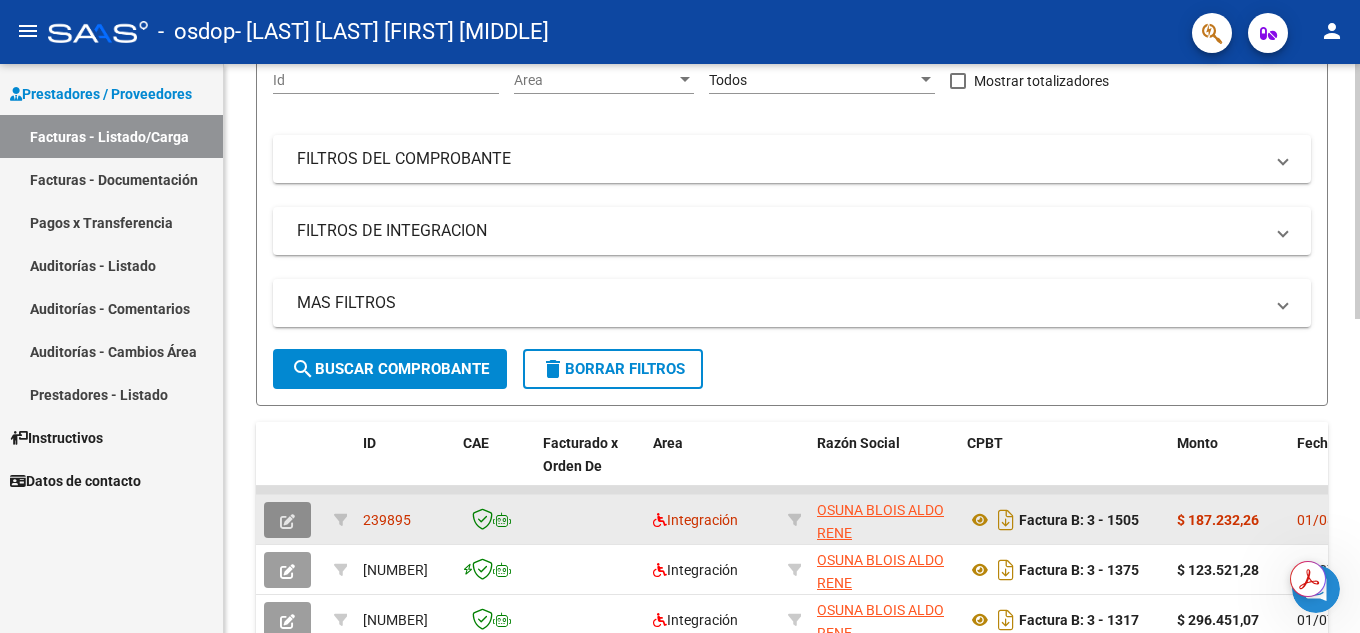 click 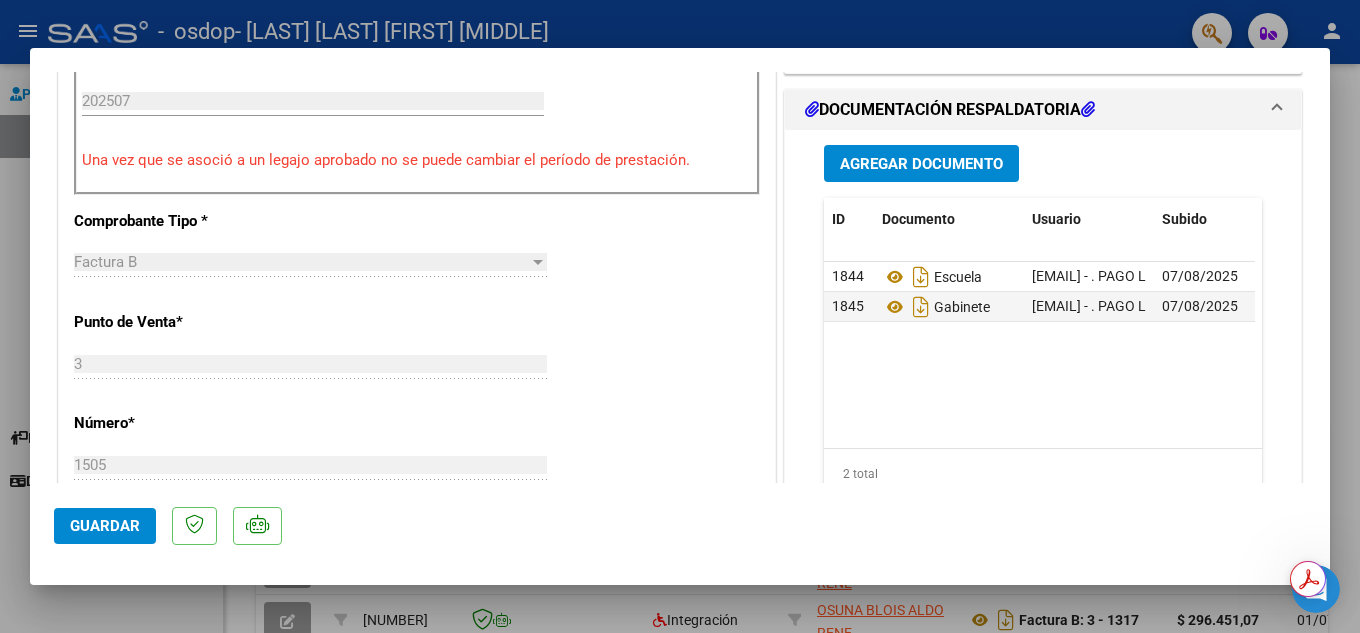 scroll, scrollTop: 600, scrollLeft: 0, axis: vertical 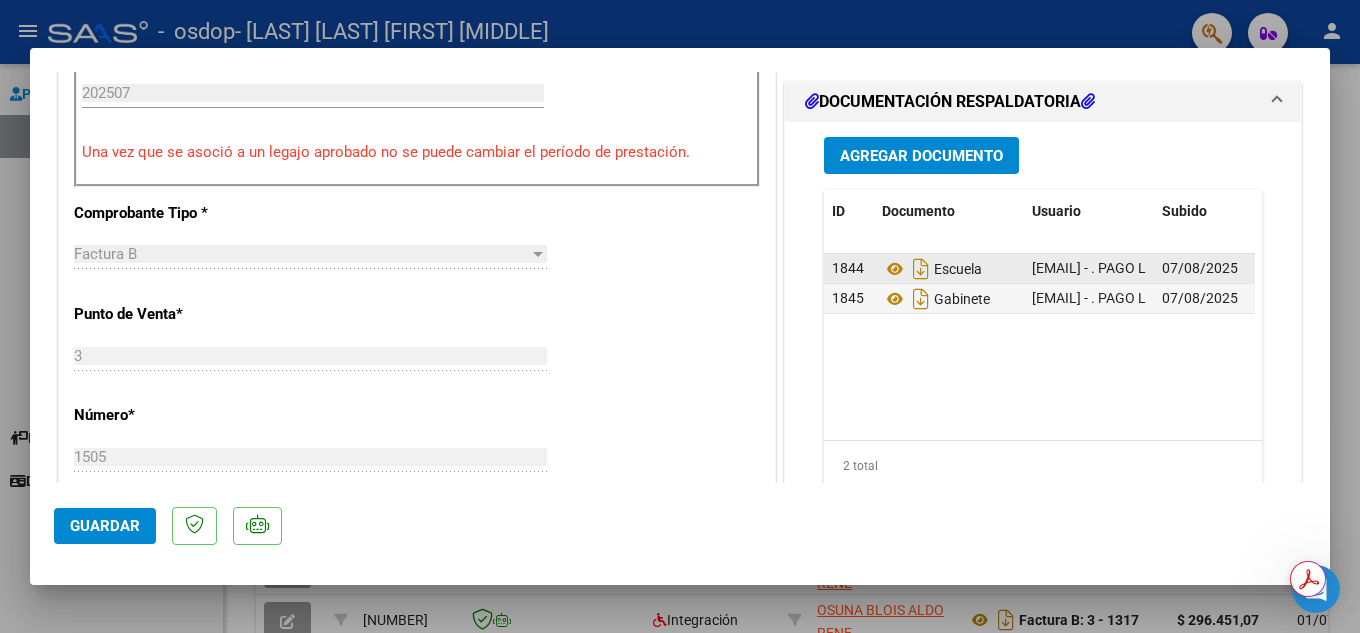 click on "Escuela" 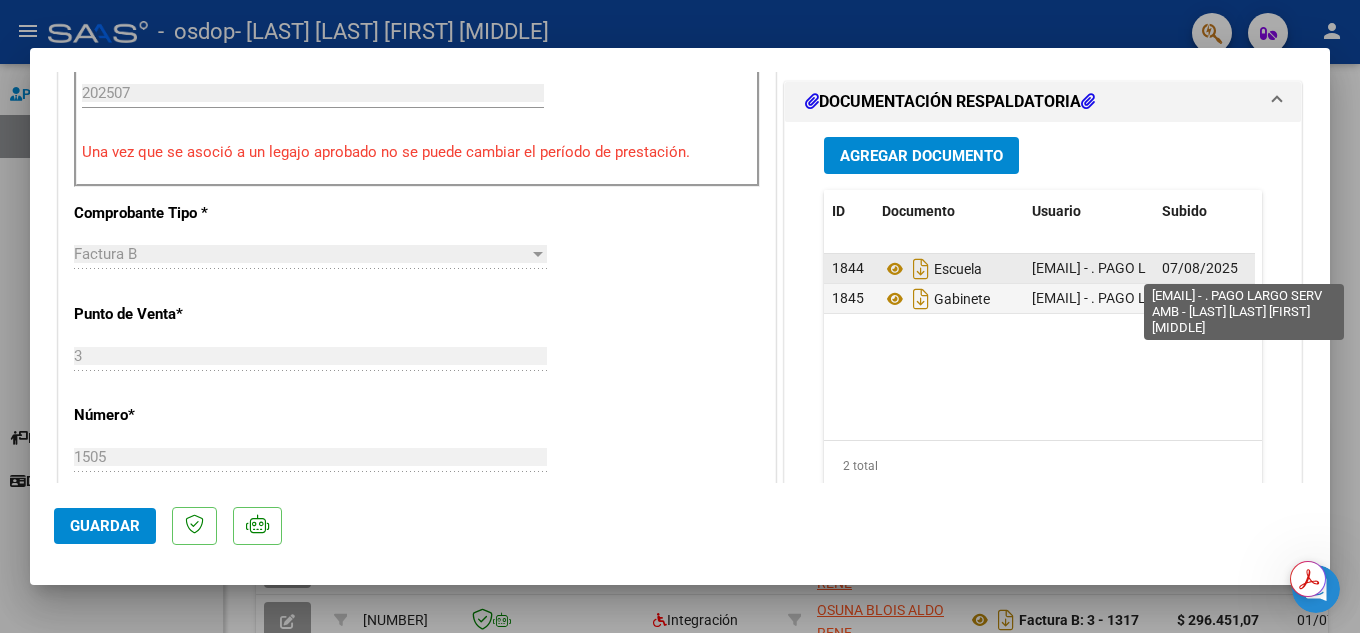 click on "[EMAIL] - . PAGO LARGO SERV AMB - [LAST] [LAST] [FIRST] [MIDDLE]" 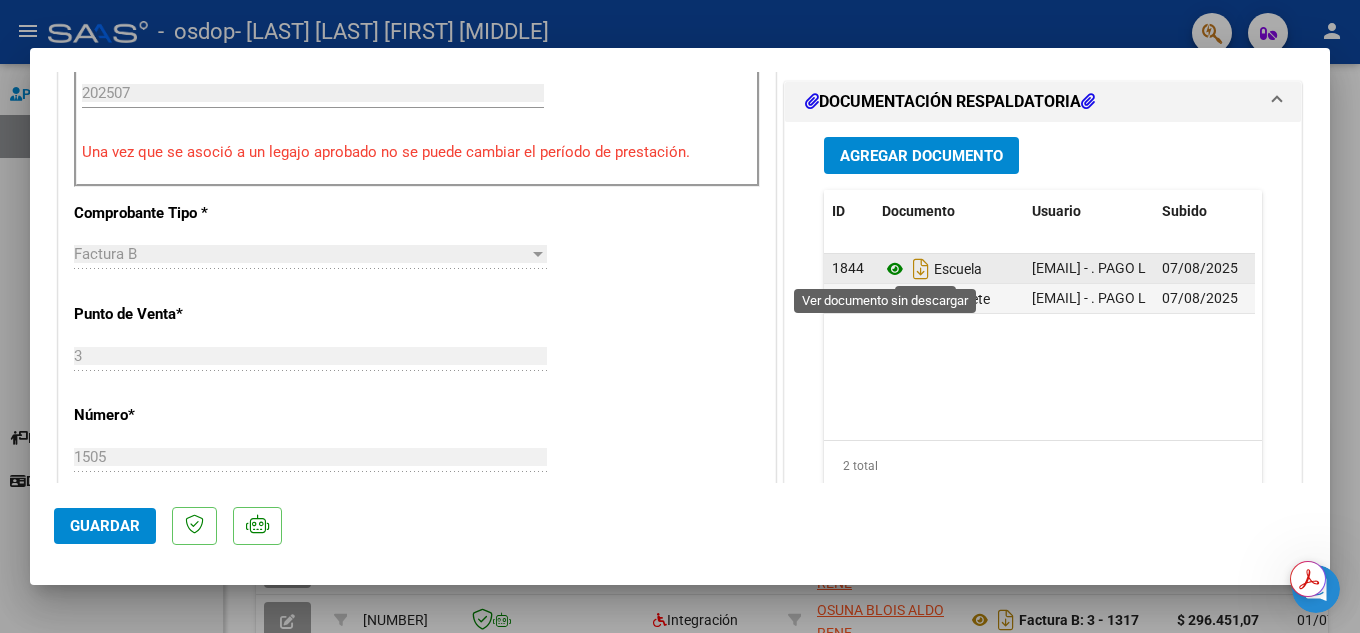 click 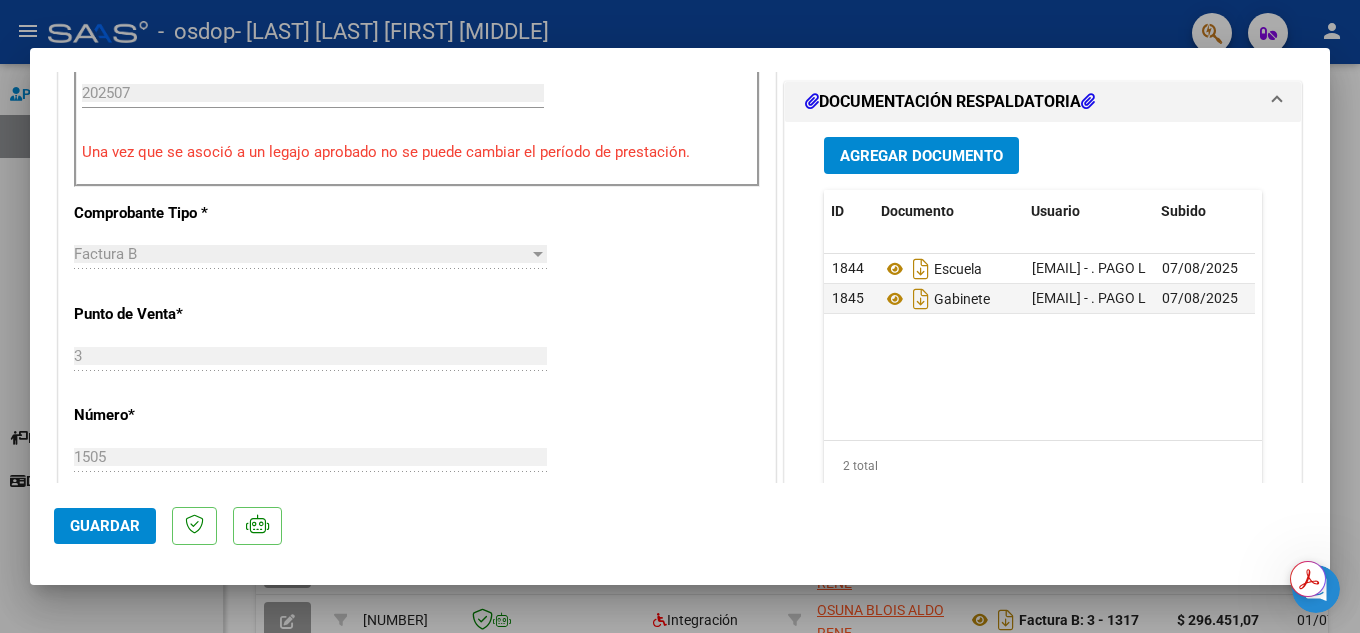 scroll, scrollTop: 0, scrollLeft: 99, axis: horizontal 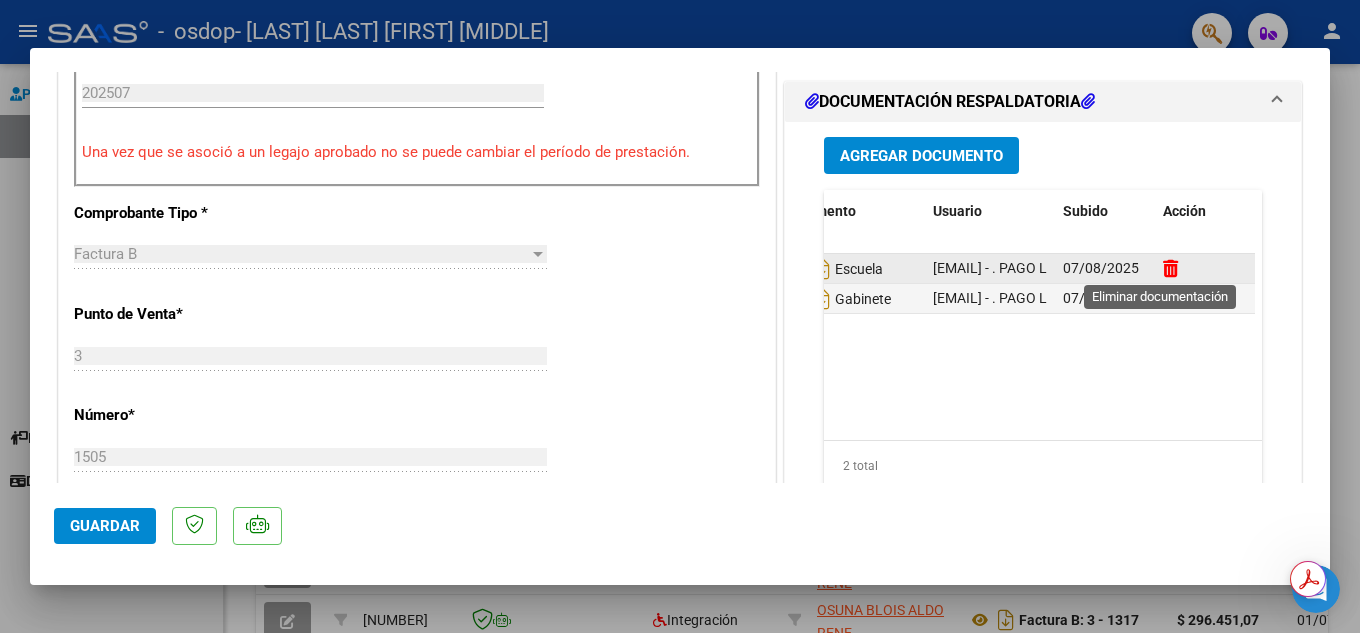 click 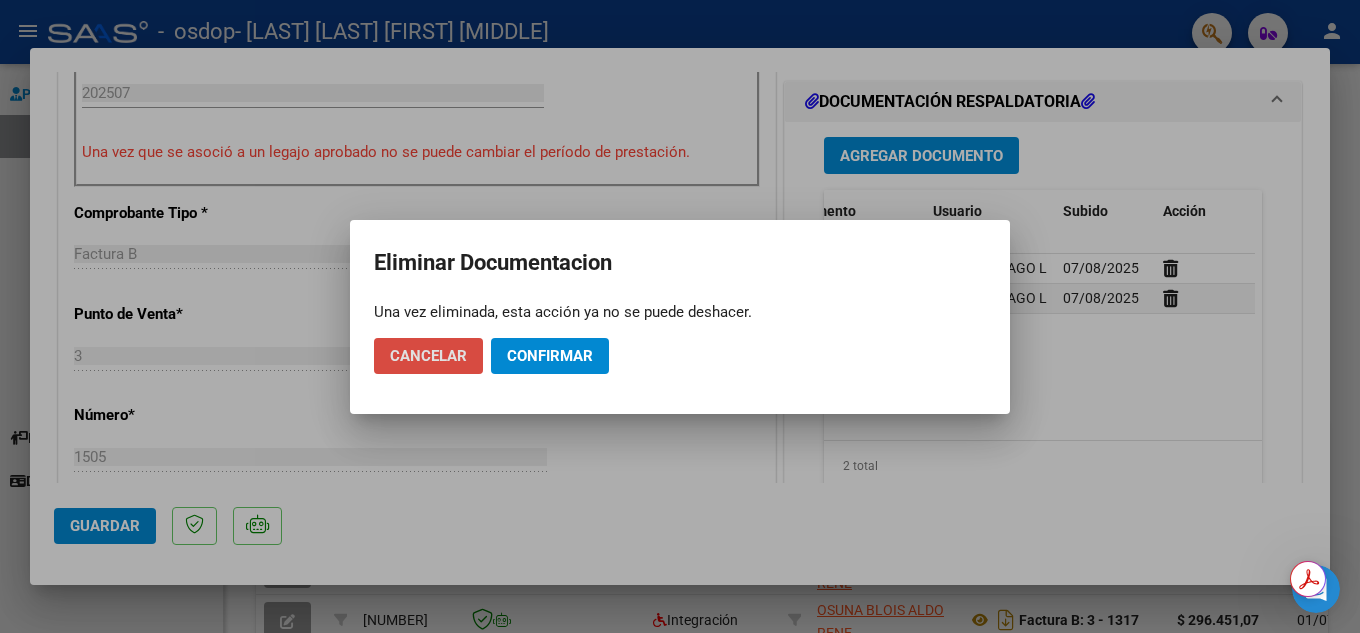 click on "Cancelar" 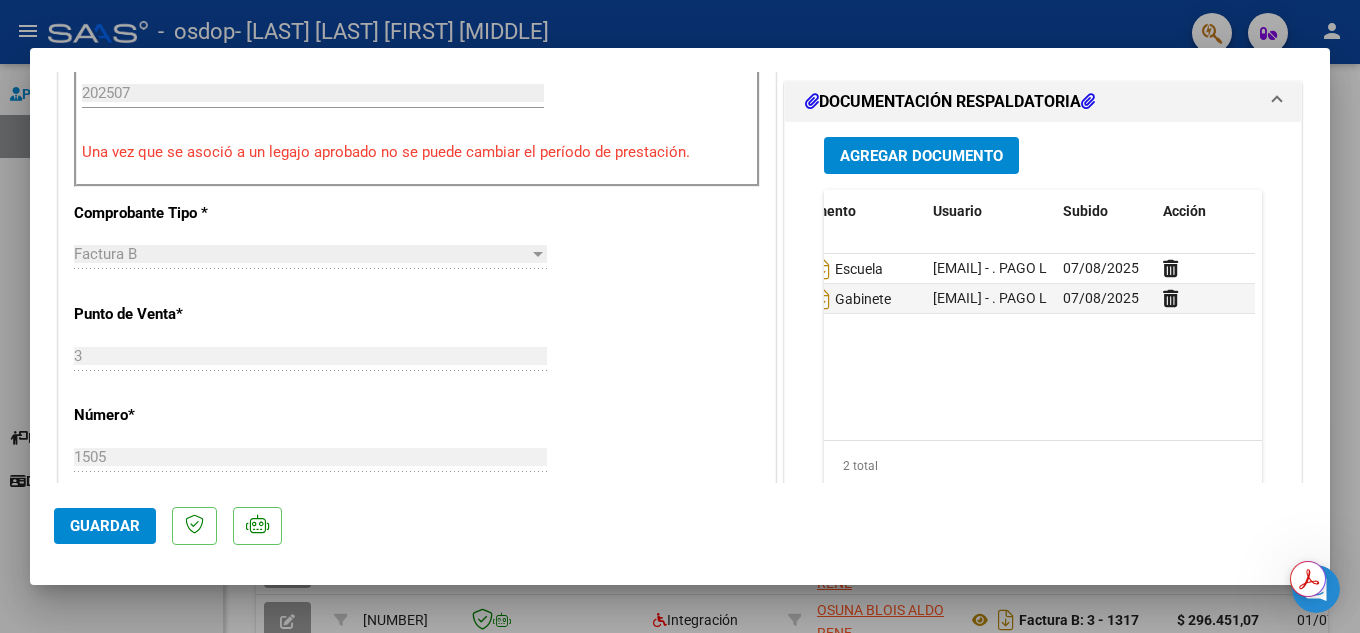 click at bounding box center (680, 316) 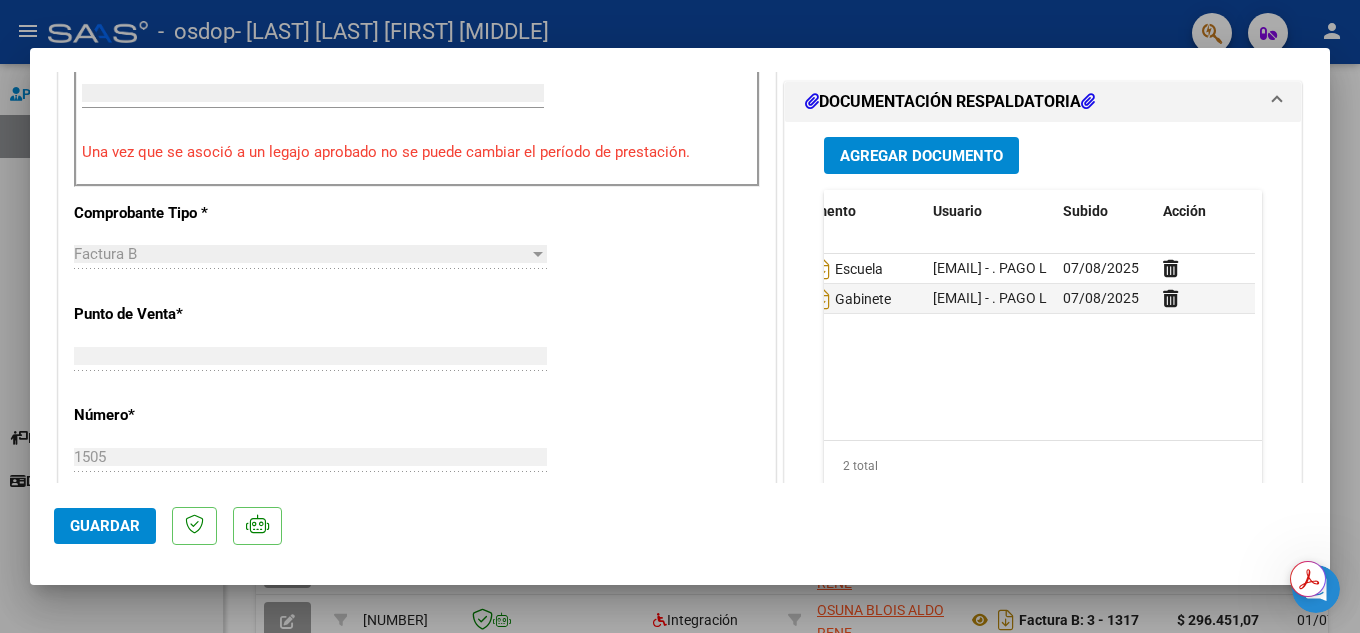 type 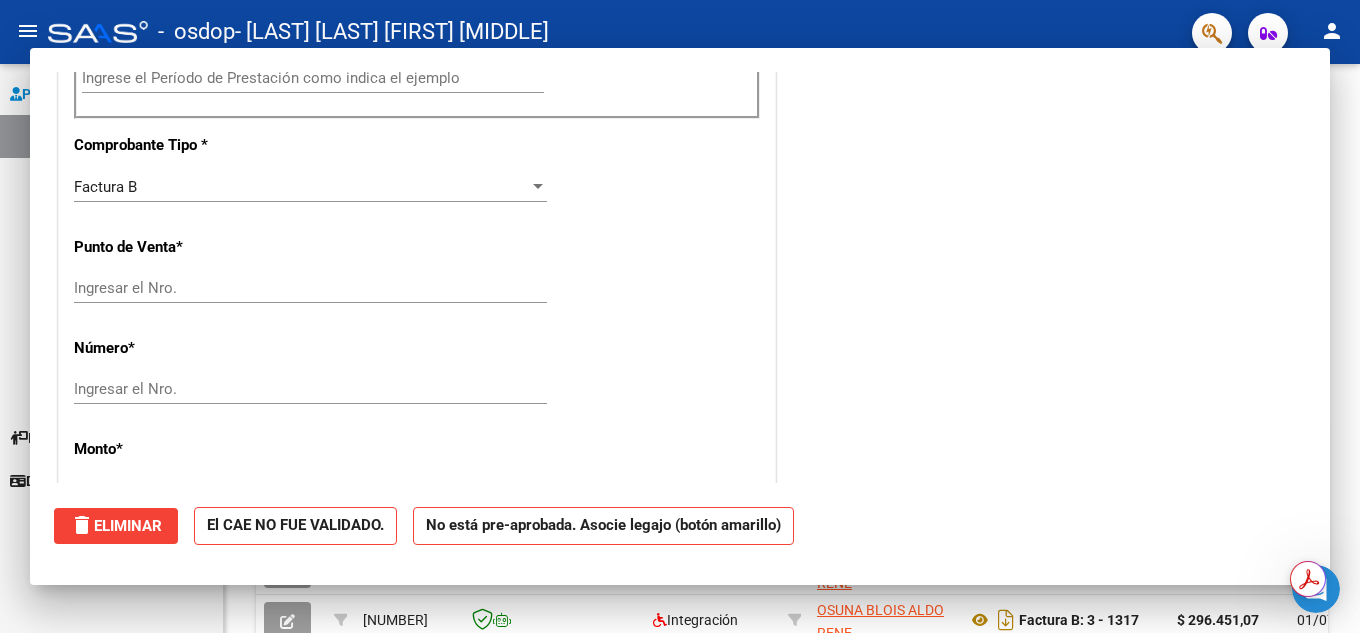 scroll, scrollTop: 585, scrollLeft: 0, axis: vertical 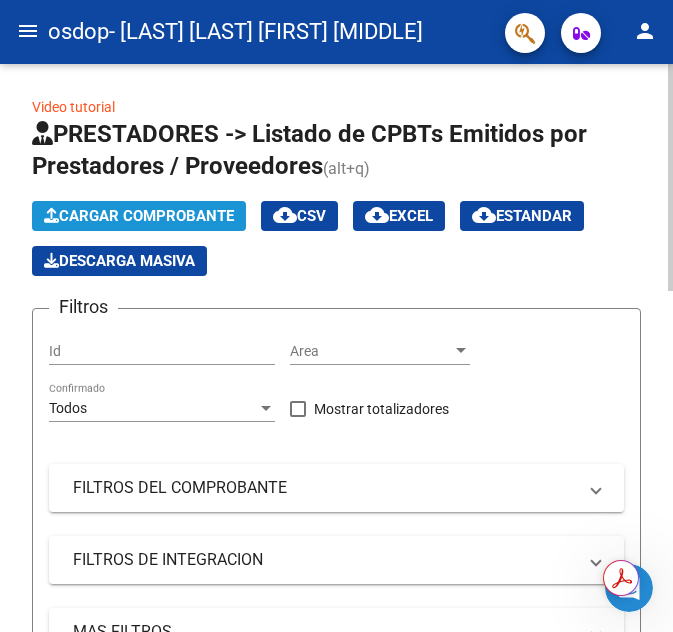 click on "Cargar Comprobante" 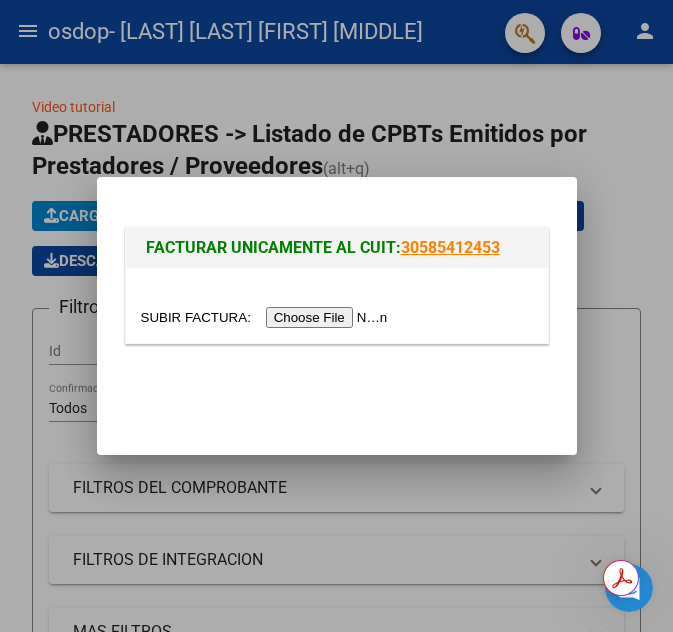 click at bounding box center (267, 317) 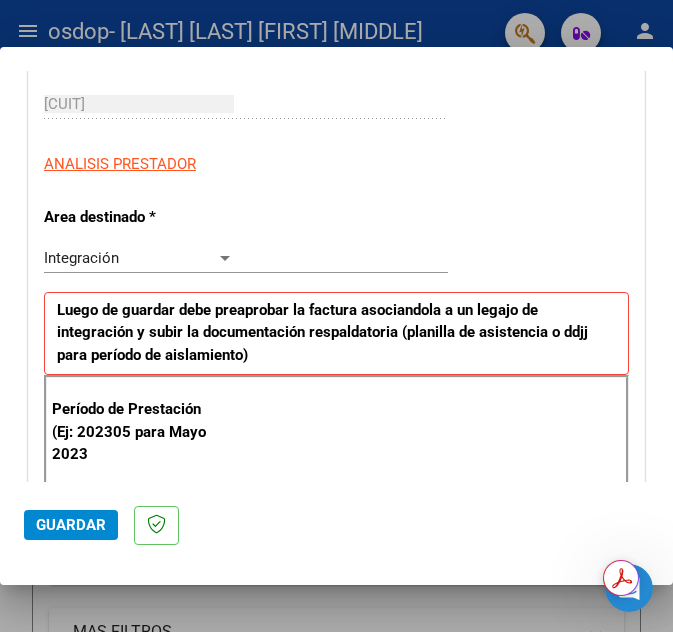 scroll, scrollTop: 500, scrollLeft: 0, axis: vertical 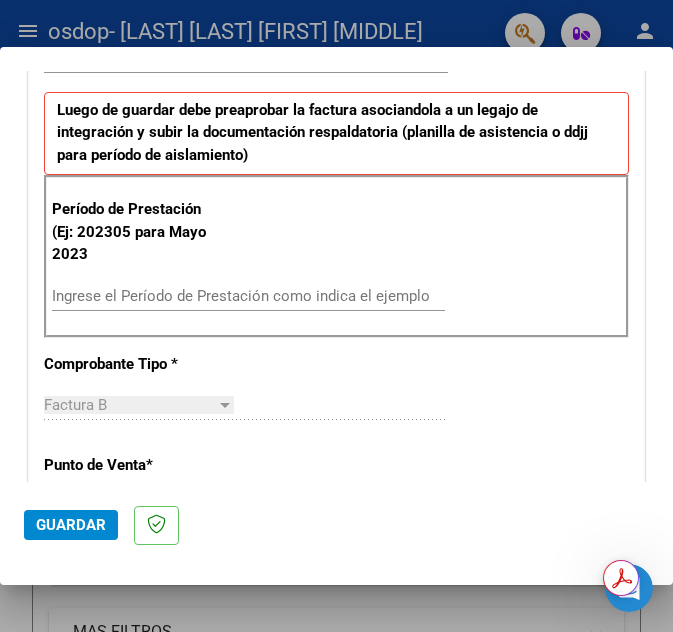 click on "Ingrese el Período de Prestación como indica el ejemplo" at bounding box center [144, 296] 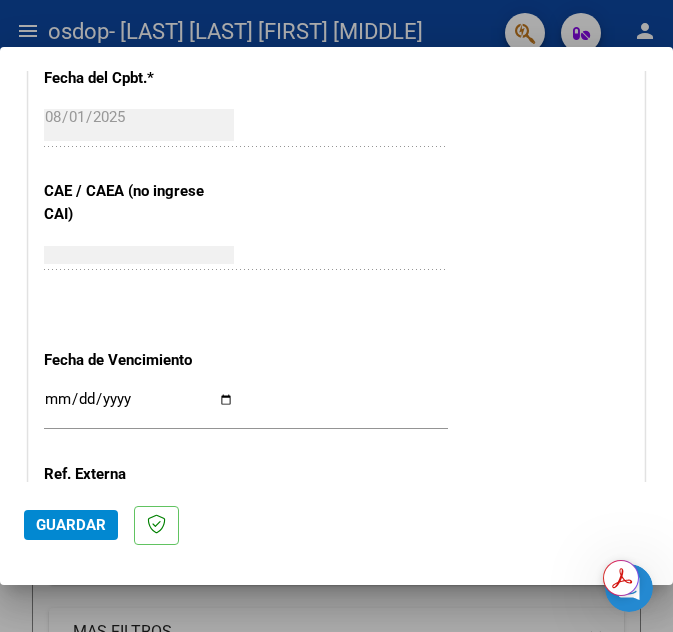 scroll, scrollTop: 1300, scrollLeft: 0, axis: vertical 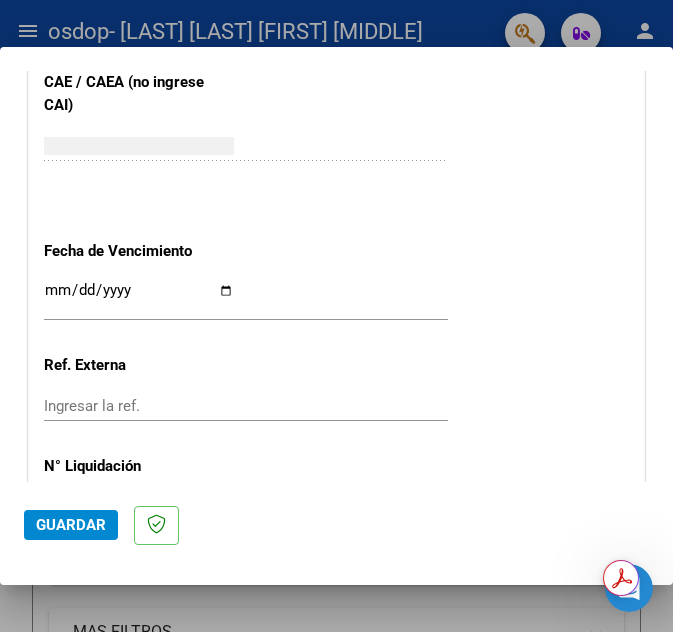 type on "202507" 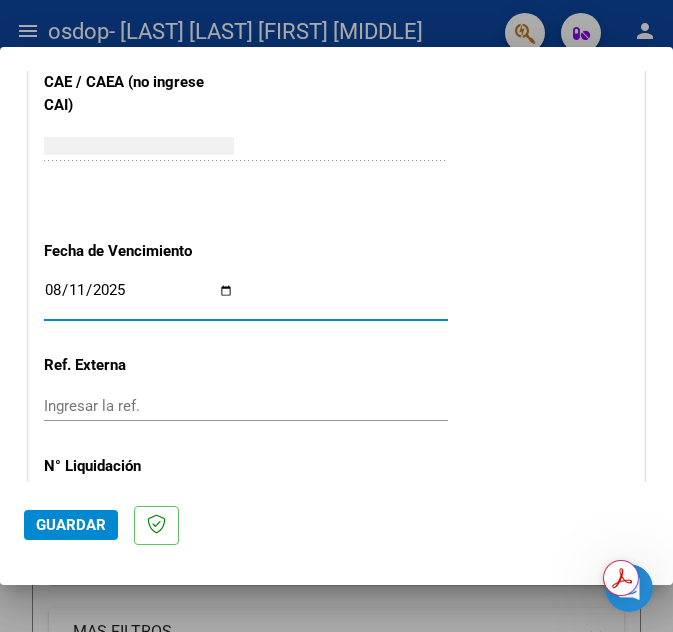 type on "2025-08-11" 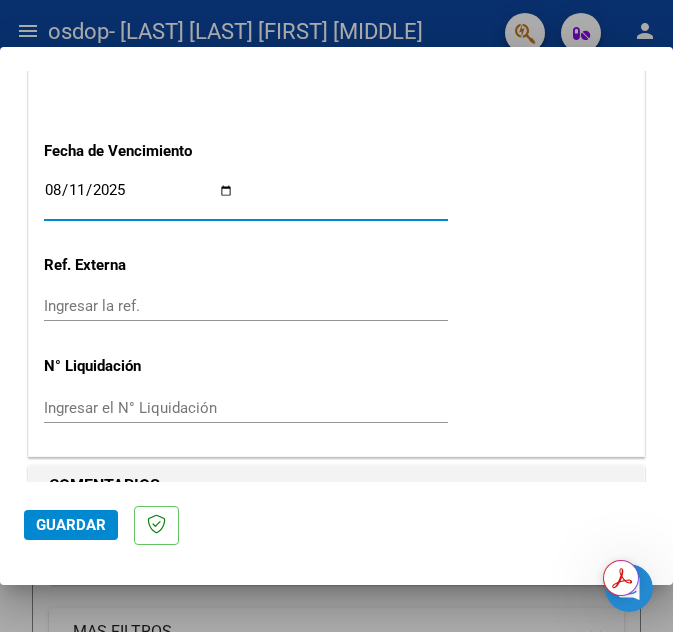 scroll, scrollTop: 1440, scrollLeft: 0, axis: vertical 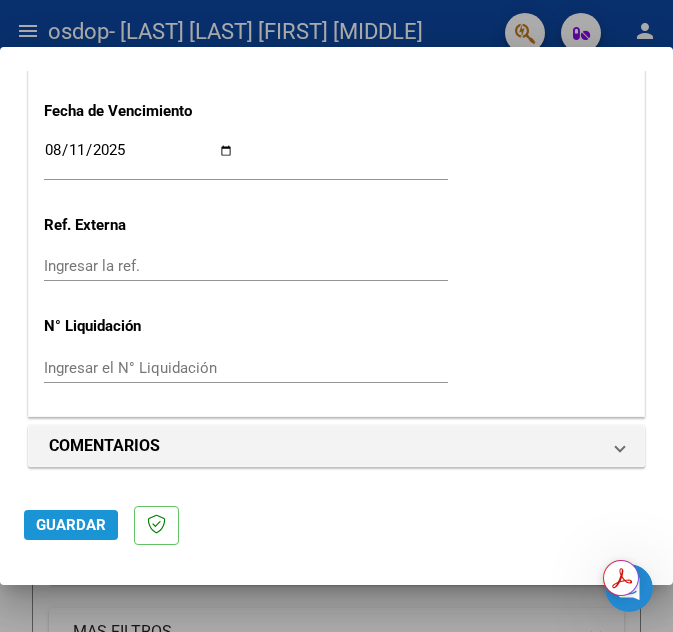 click on "Guardar" 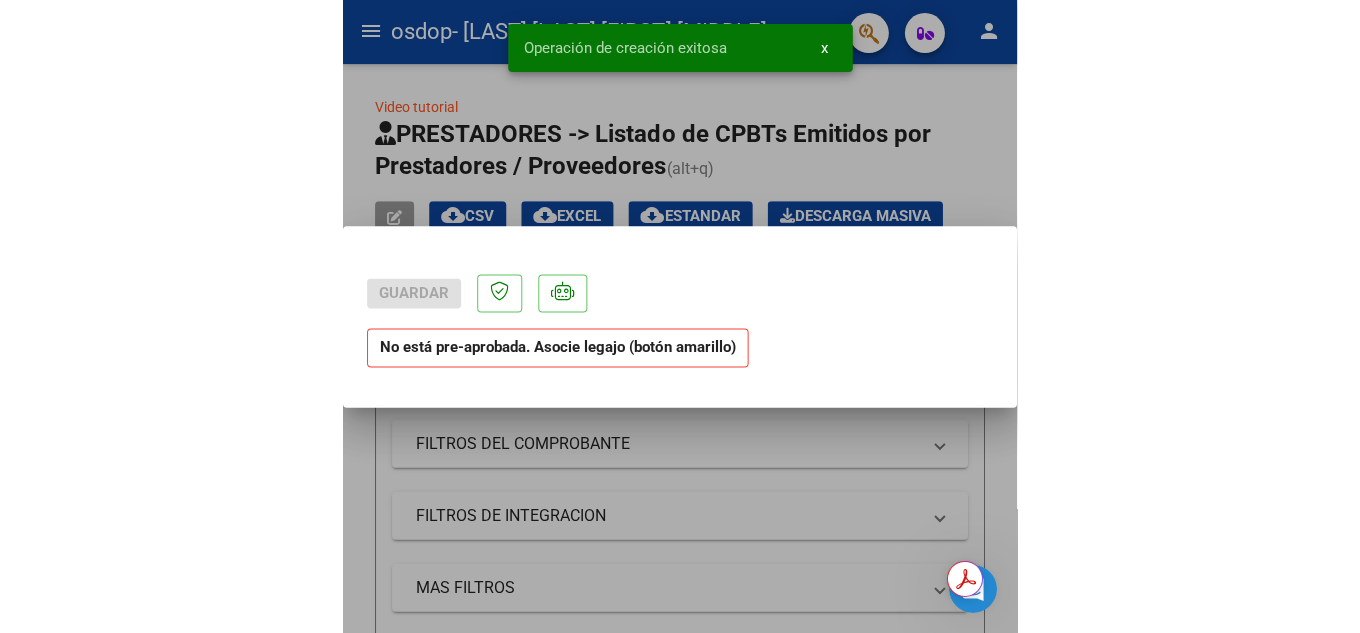 scroll, scrollTop: 0, scrollLeft: 0, axis: both 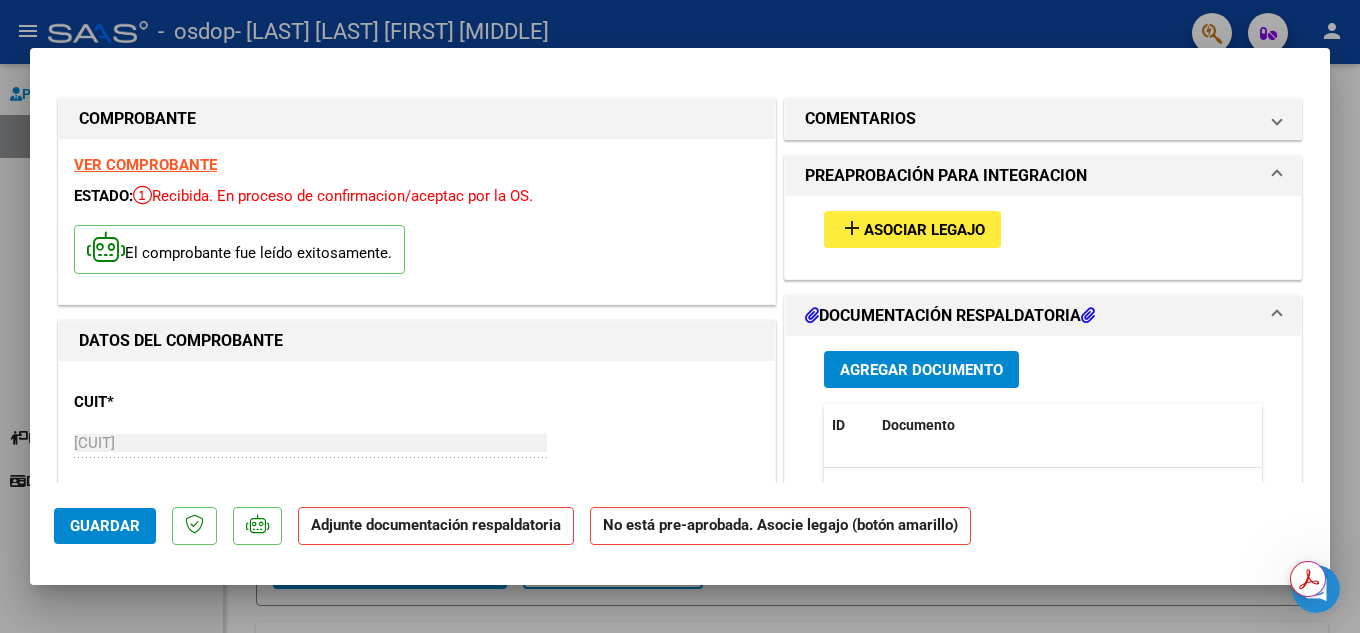 click on "Asociar Legajo" at bounding box center [924, 230] 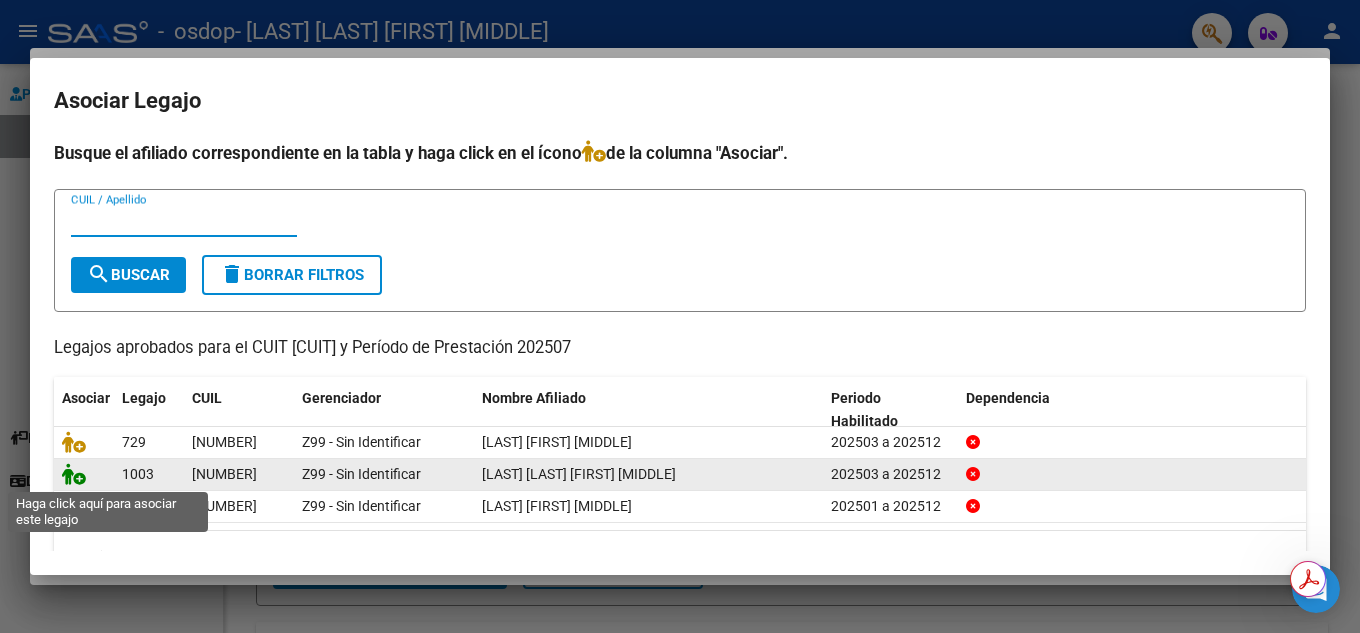 click 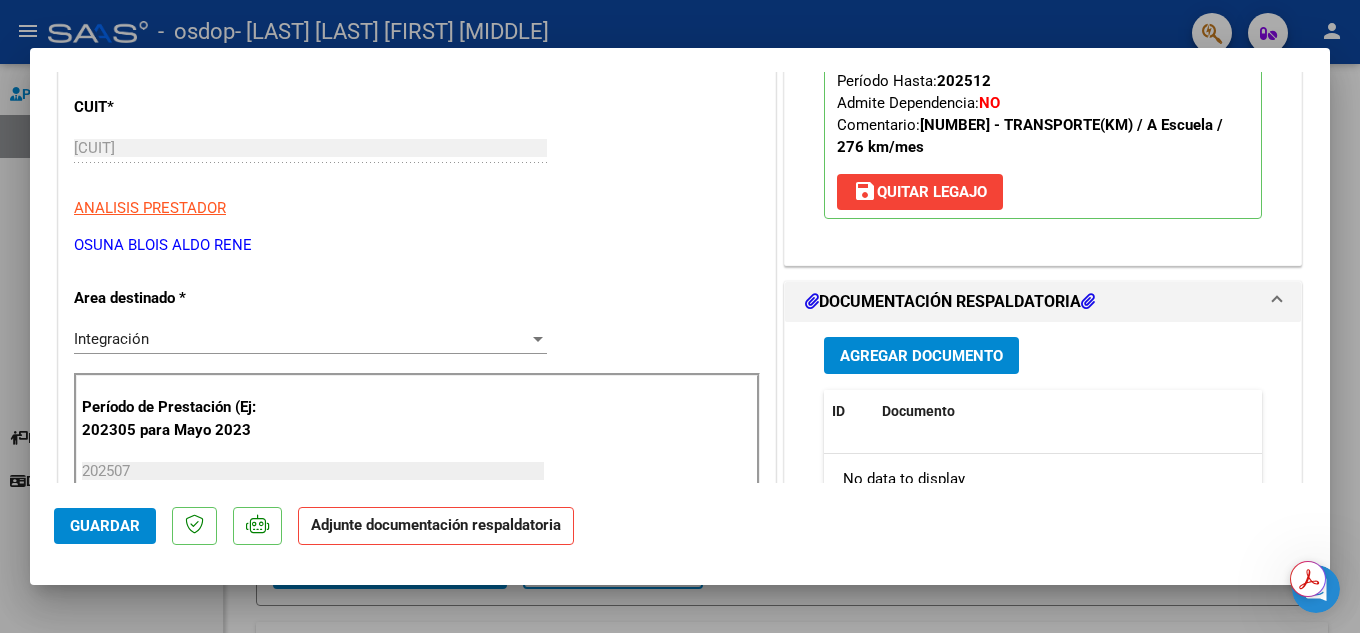 scroll, scrollTop: 300, scrollLeft: 0, axis: vertical 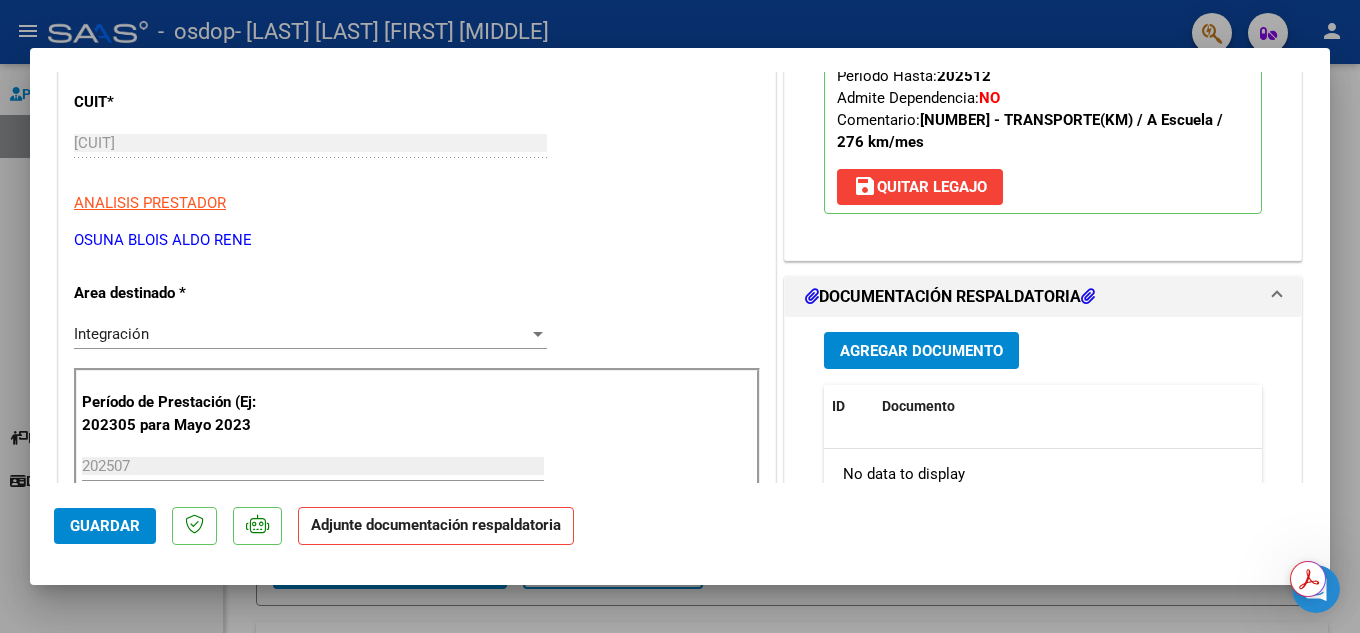 click on "Agregar Documento" at bounding box center [921, 351] 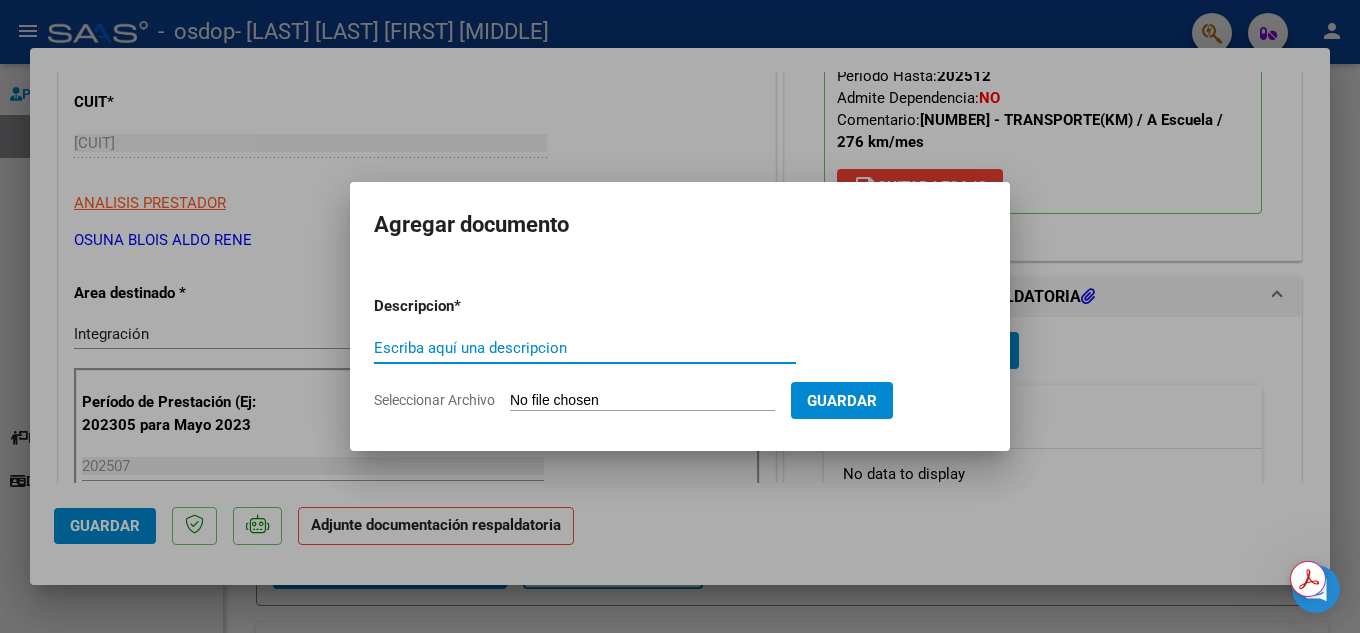 click on "Escriba aquí una descripcion" at bounding box center (585, 348) 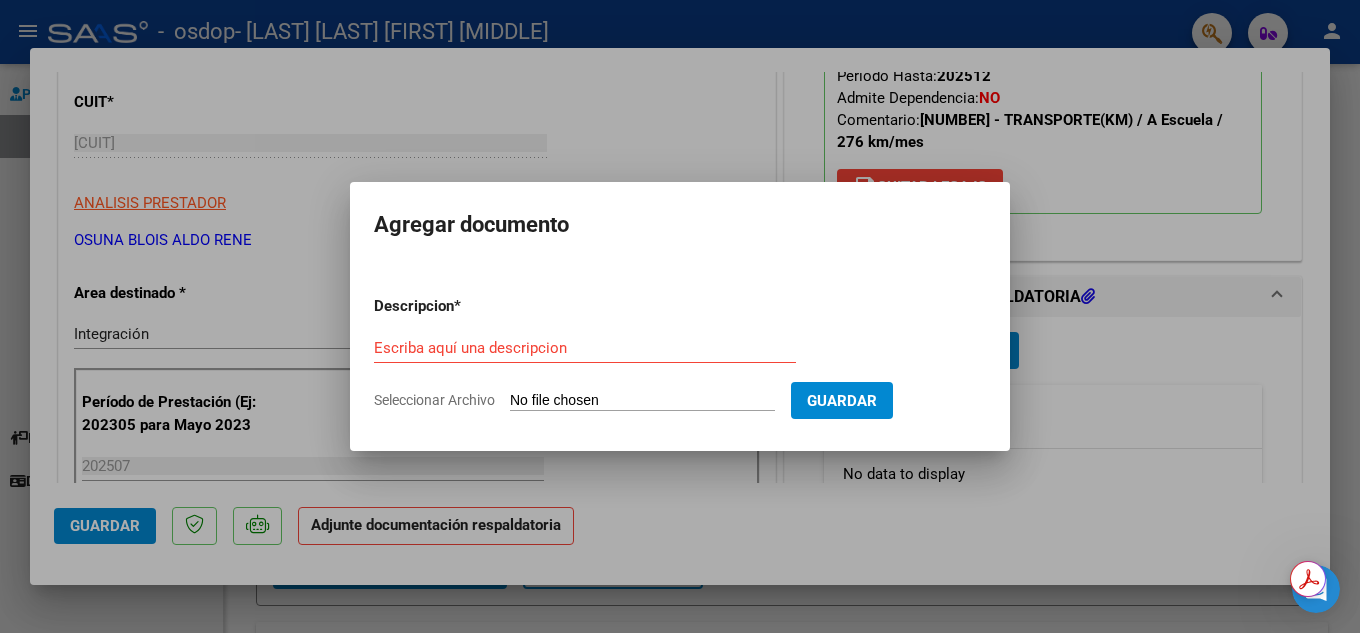 click on "Seleccionar Archivo" at bounding box center (642, 401) 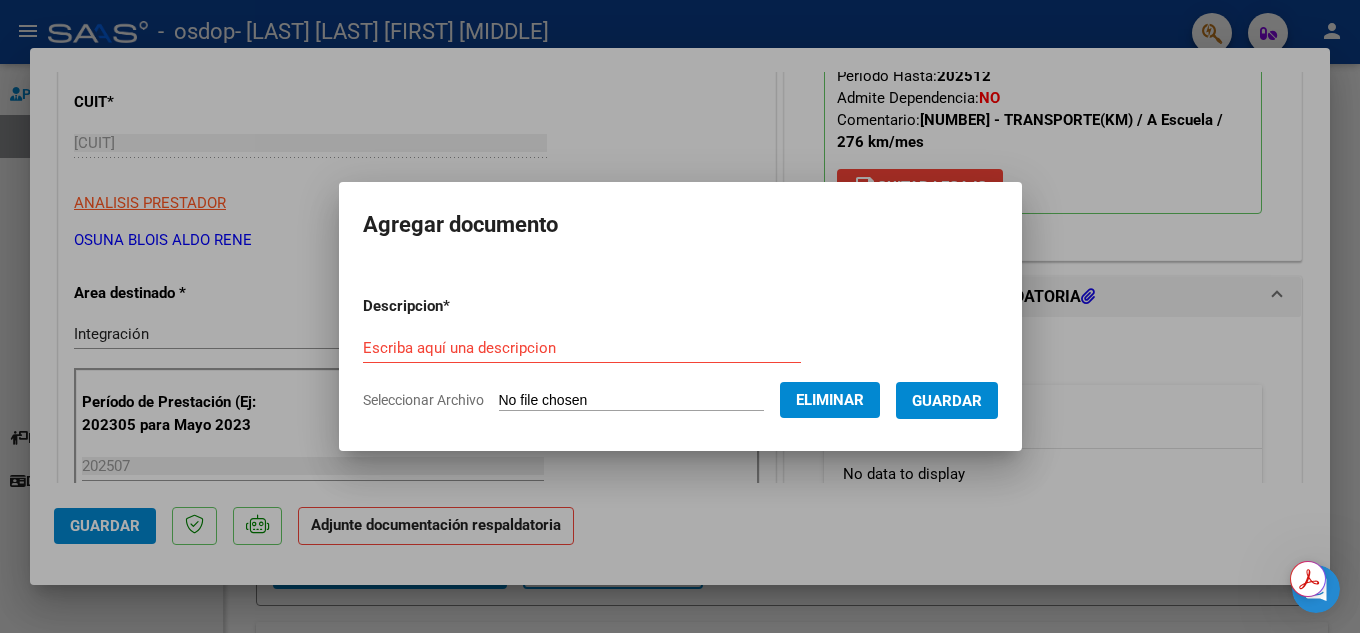 click on "Escriba aquí una descripcion" at bounding box center (582, 348) 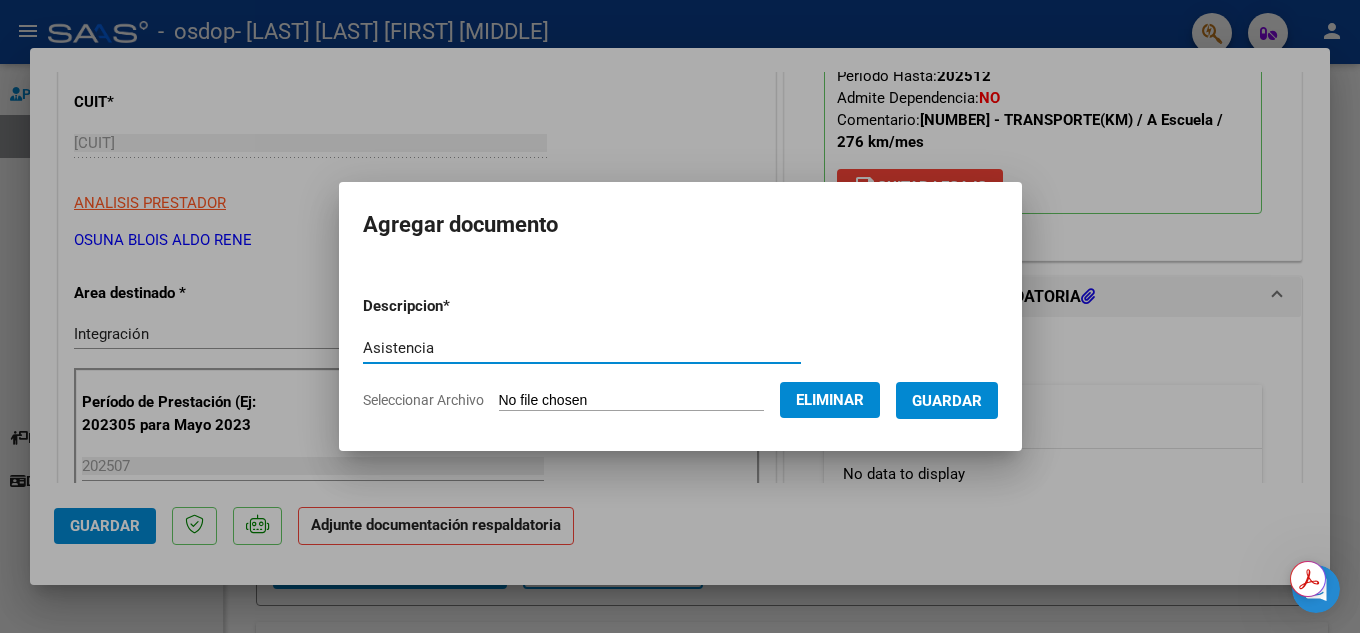 type on "Asistencia" 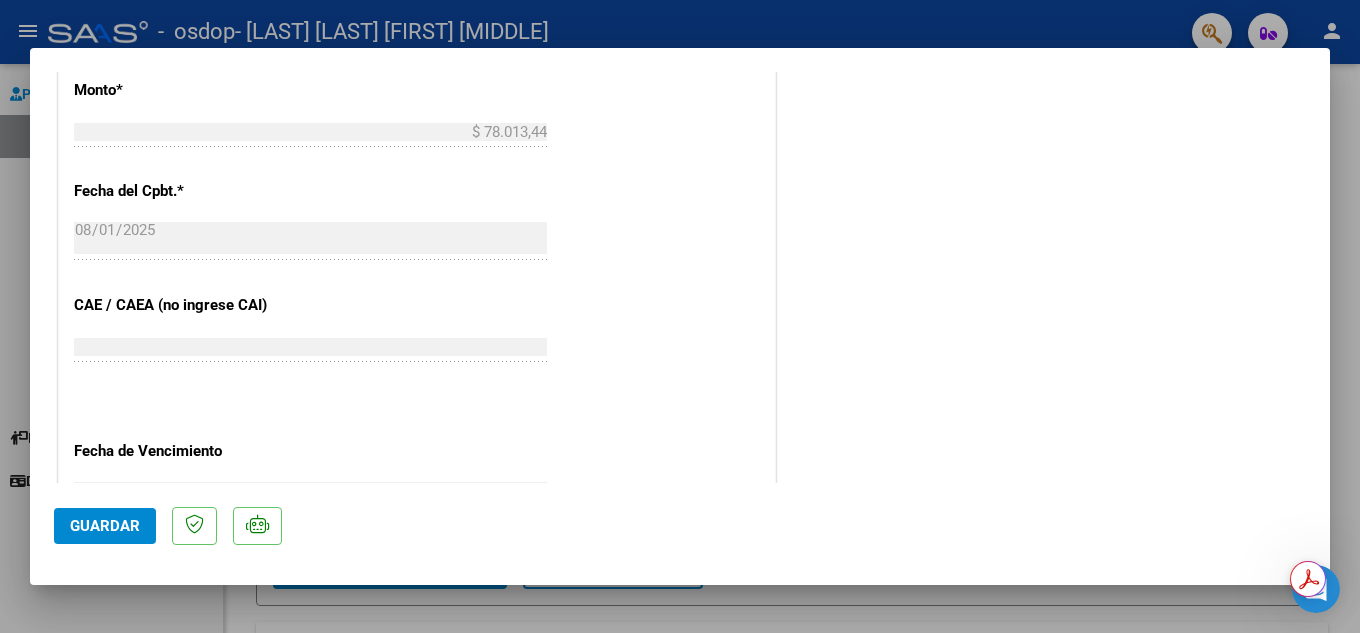 scroll, scrollTop: 1379, scrollLeft: 0, axis: vertical 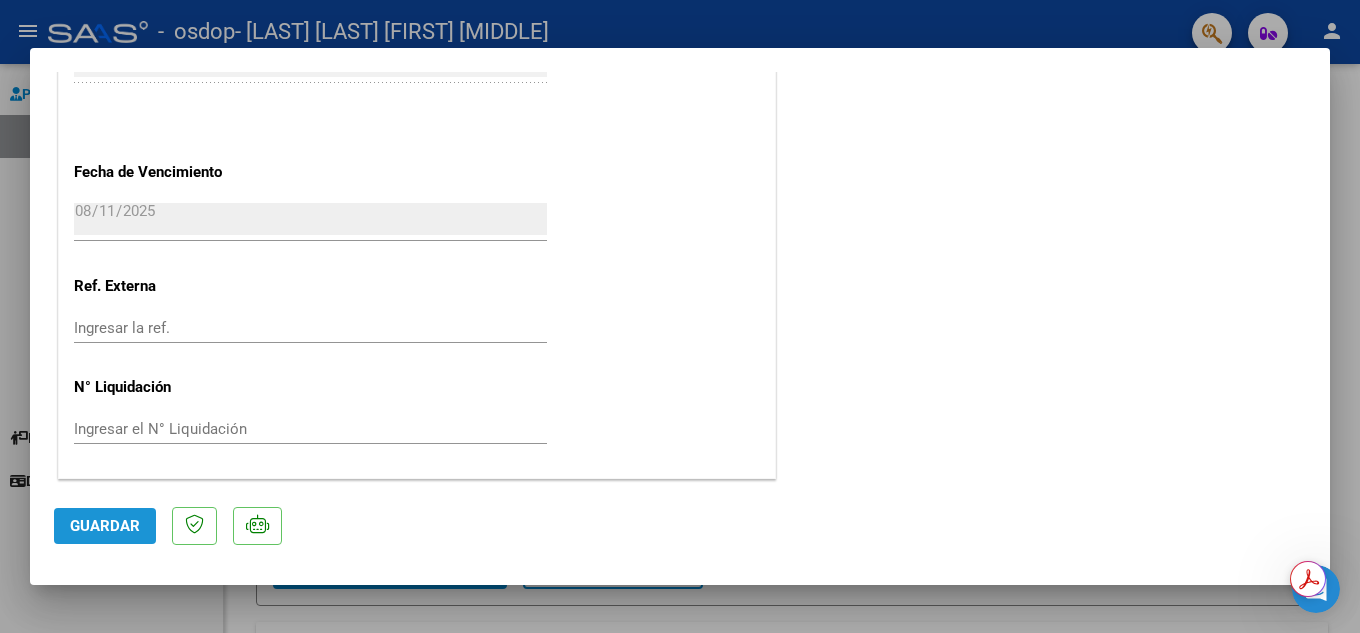 click on "Guardar" 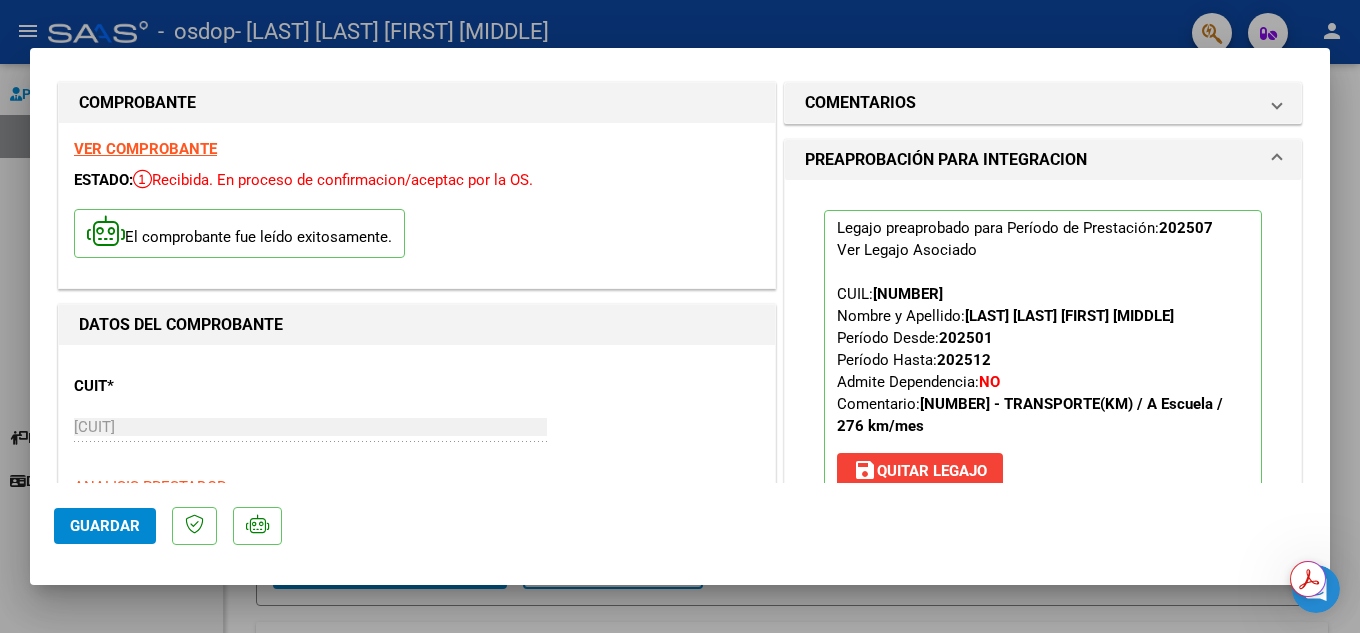 scroll, scrollTop: 0, scrollLeft: 0, axis: both 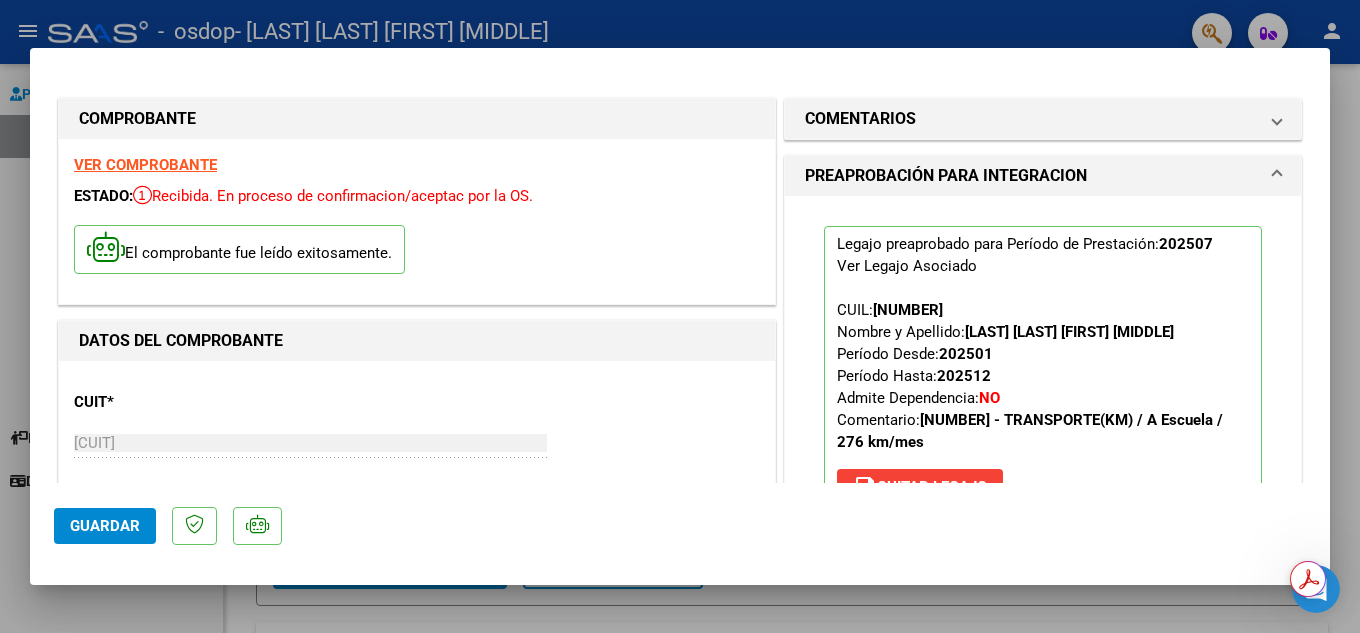 click at bounding box center [680, 316] 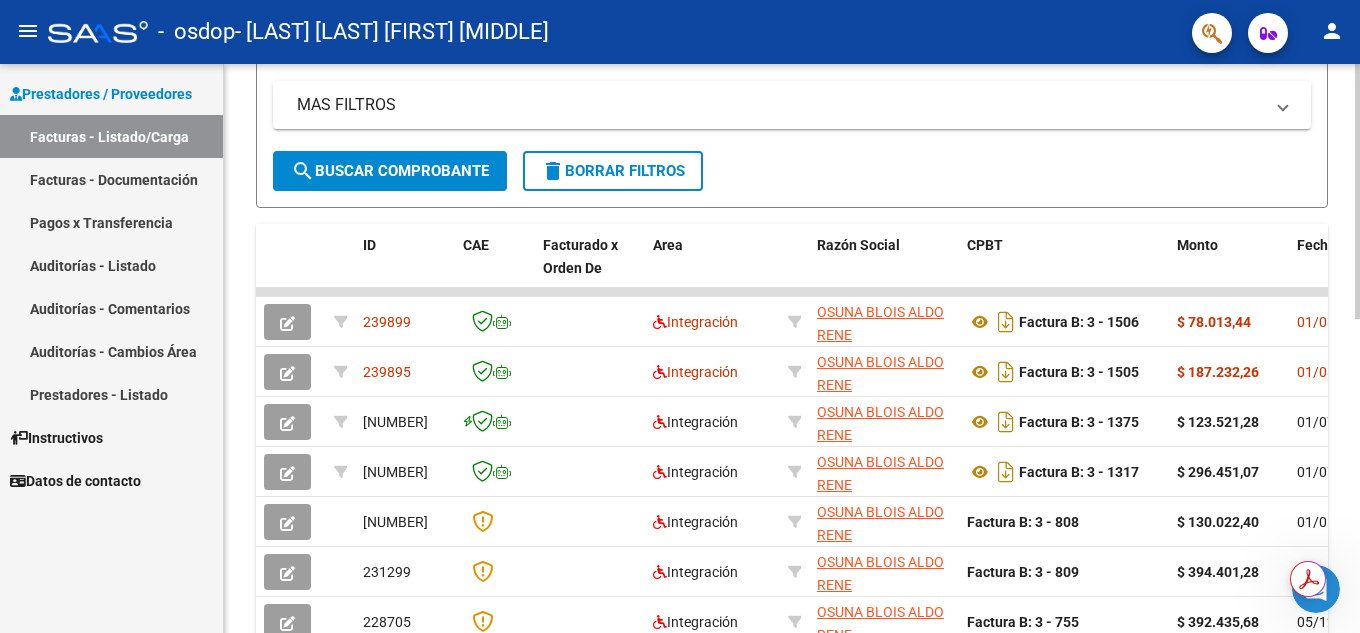 scroll, scrollTop: 400, scrollLeft: 0, axis: vertical 